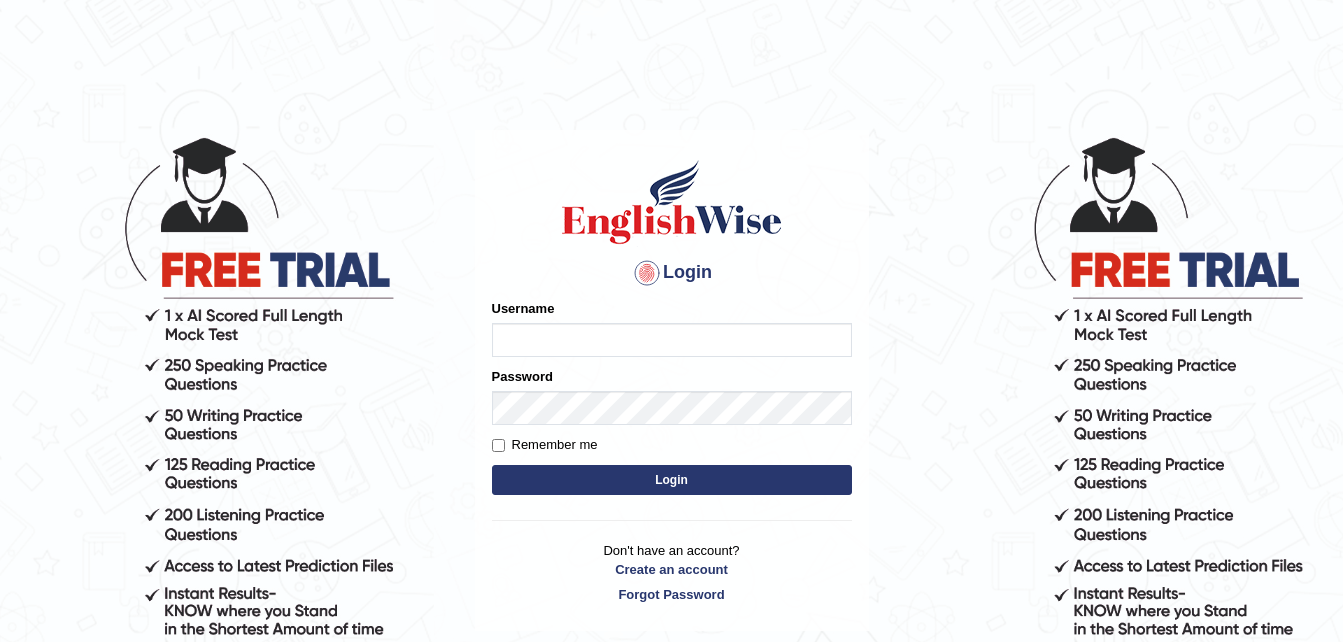 scroll, scrollTop: 0, scrollLeft: 0, axis: both 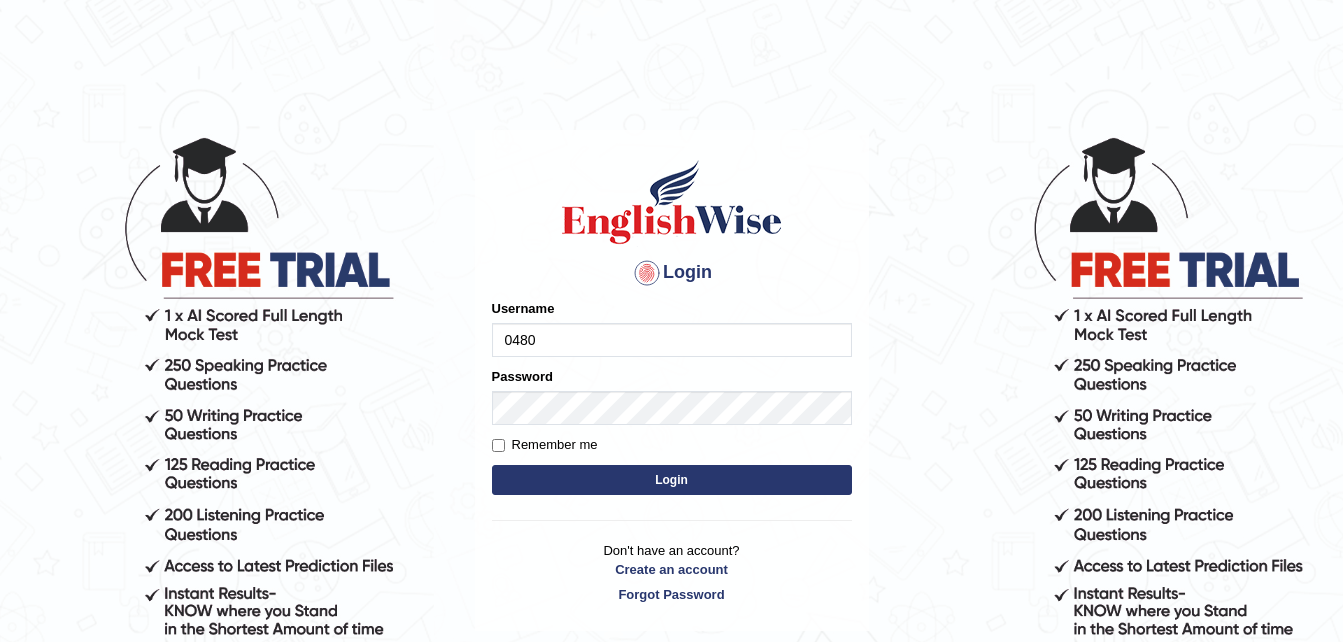type on "0480474746" 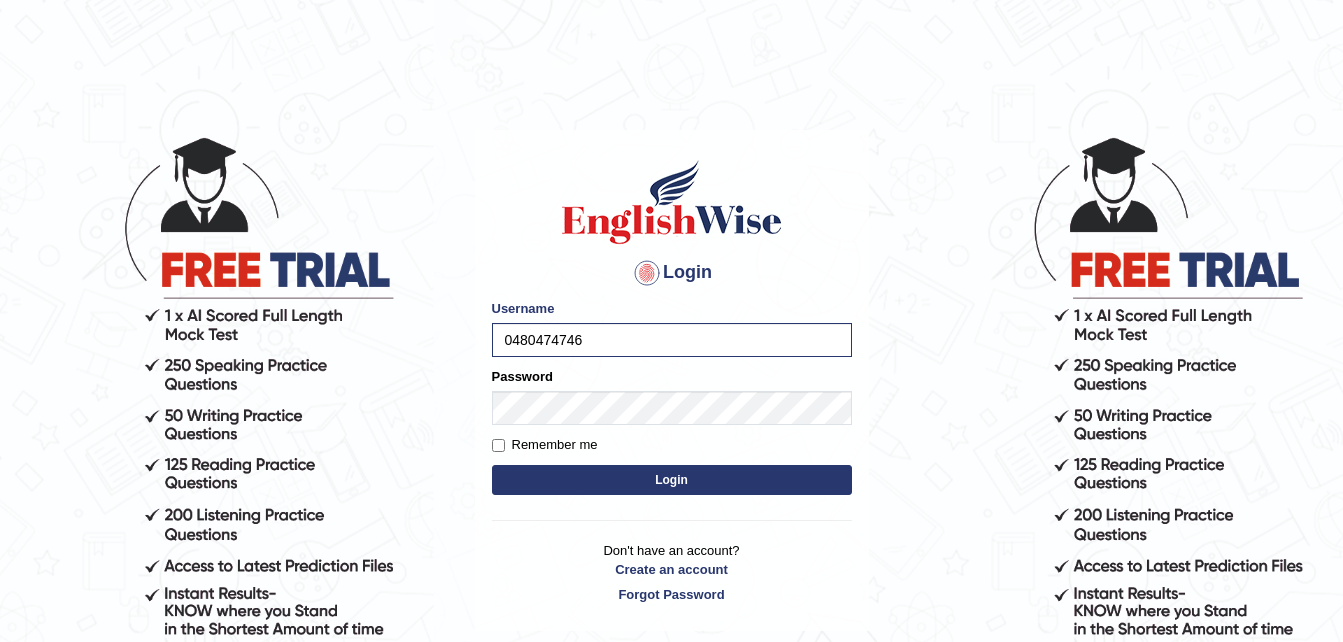 click on "Login" at bounding box center (672, 480) 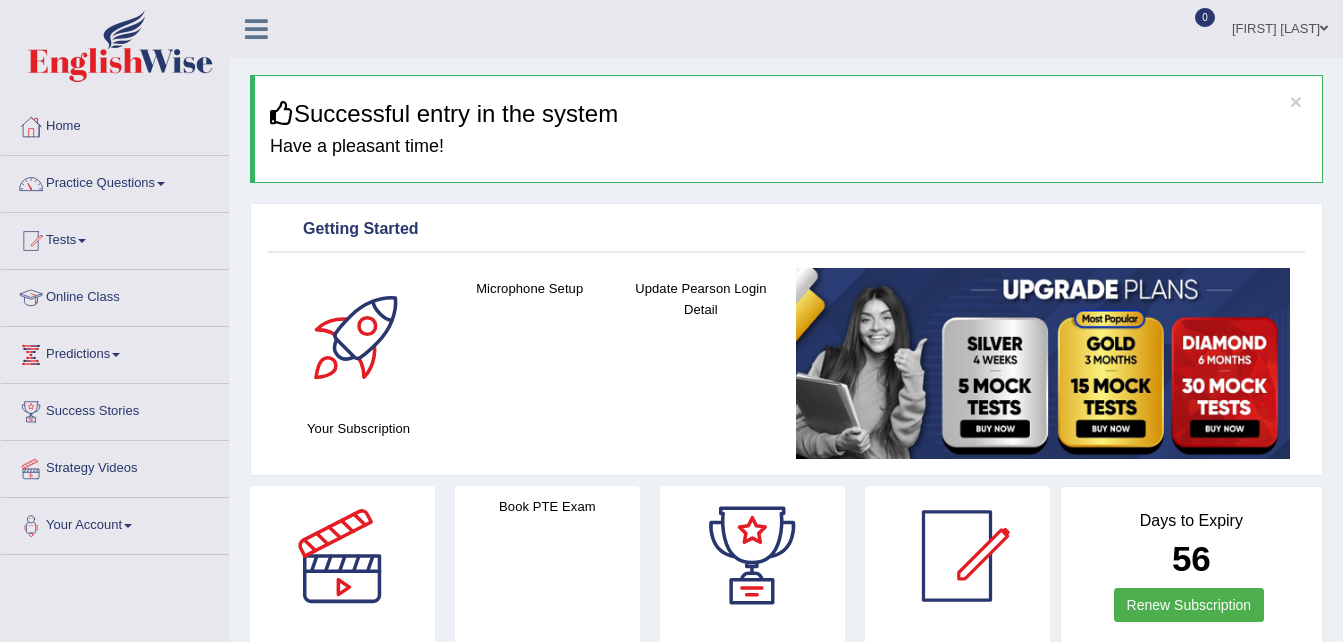 scroll, scrollTop: 0, scrollLeft: 0, axis: both 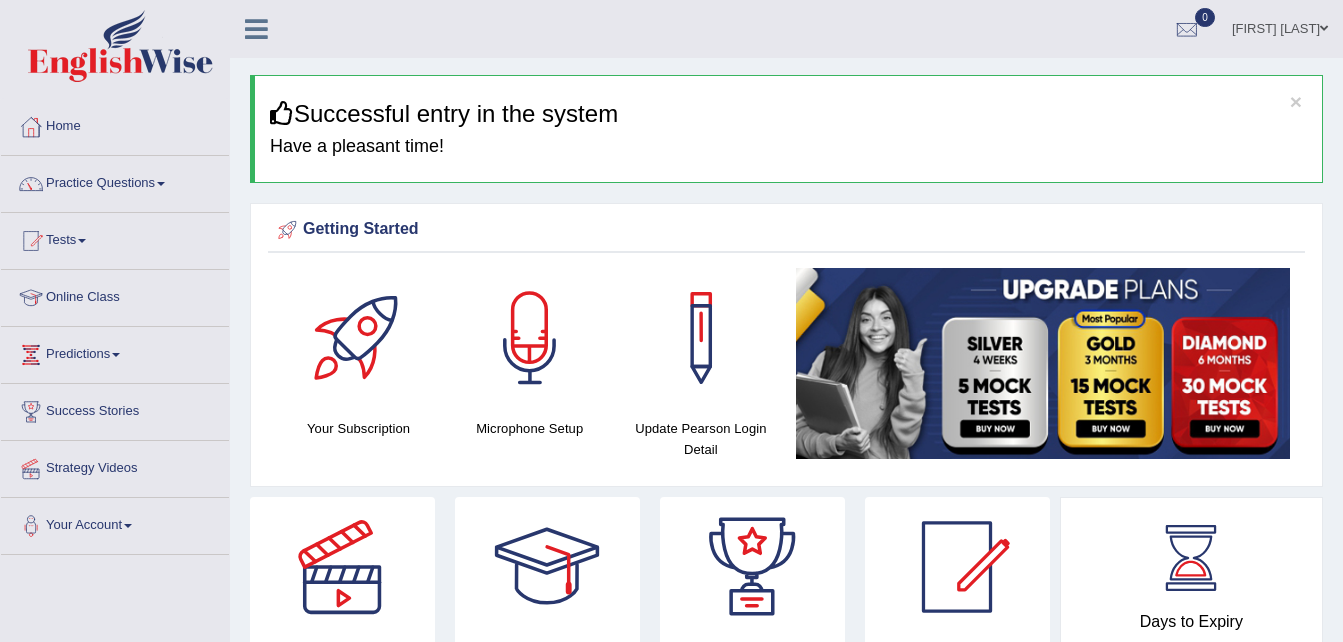 click at bounding box center [530, 338] 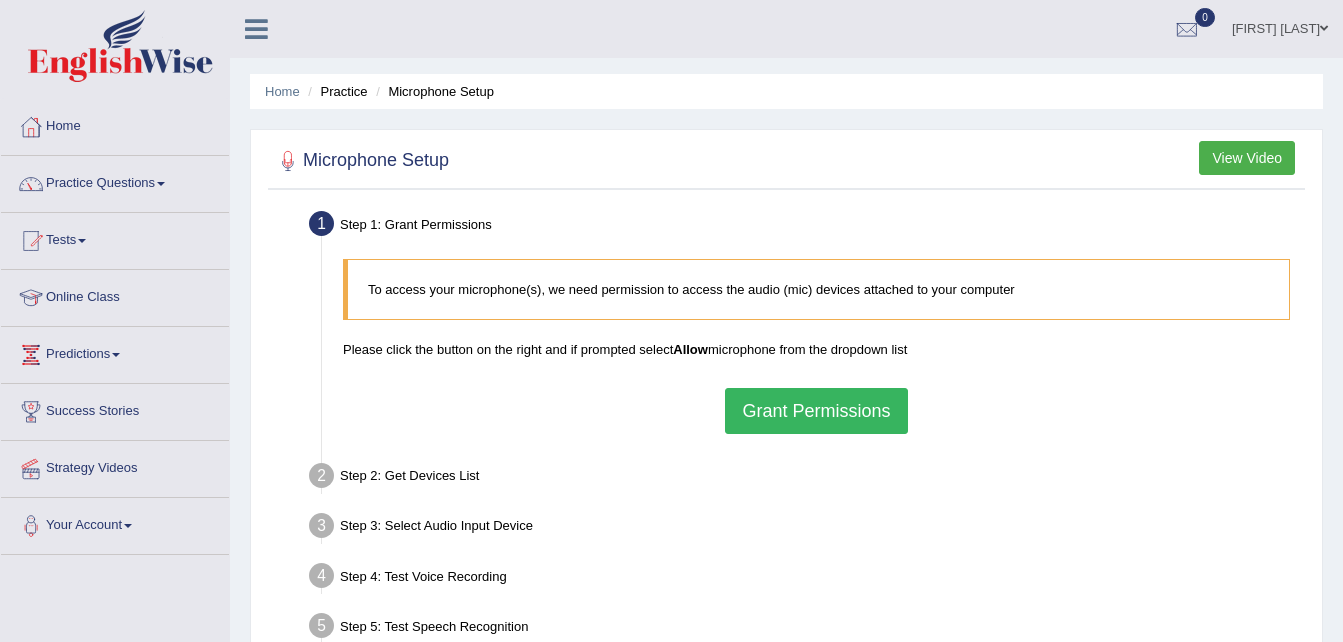 scroll, scrollTop: 0, scrollLeft: 0, axis: both 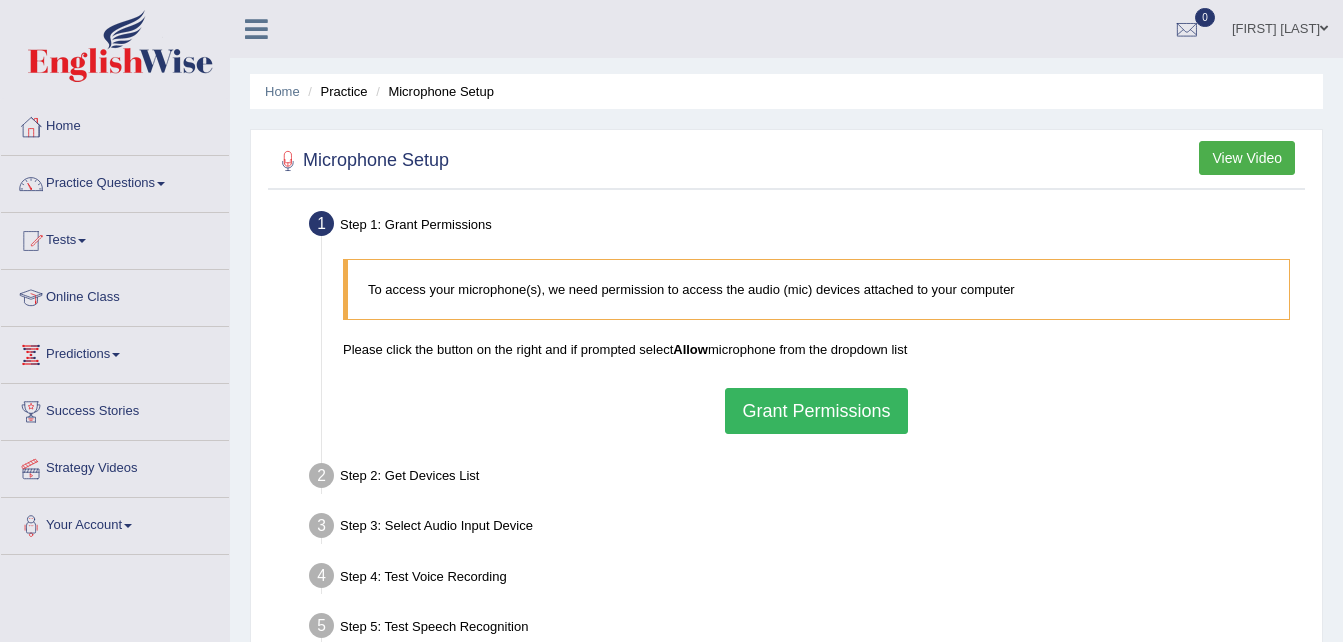 click on "Grant Permissions" at bounding box center [816, 411] 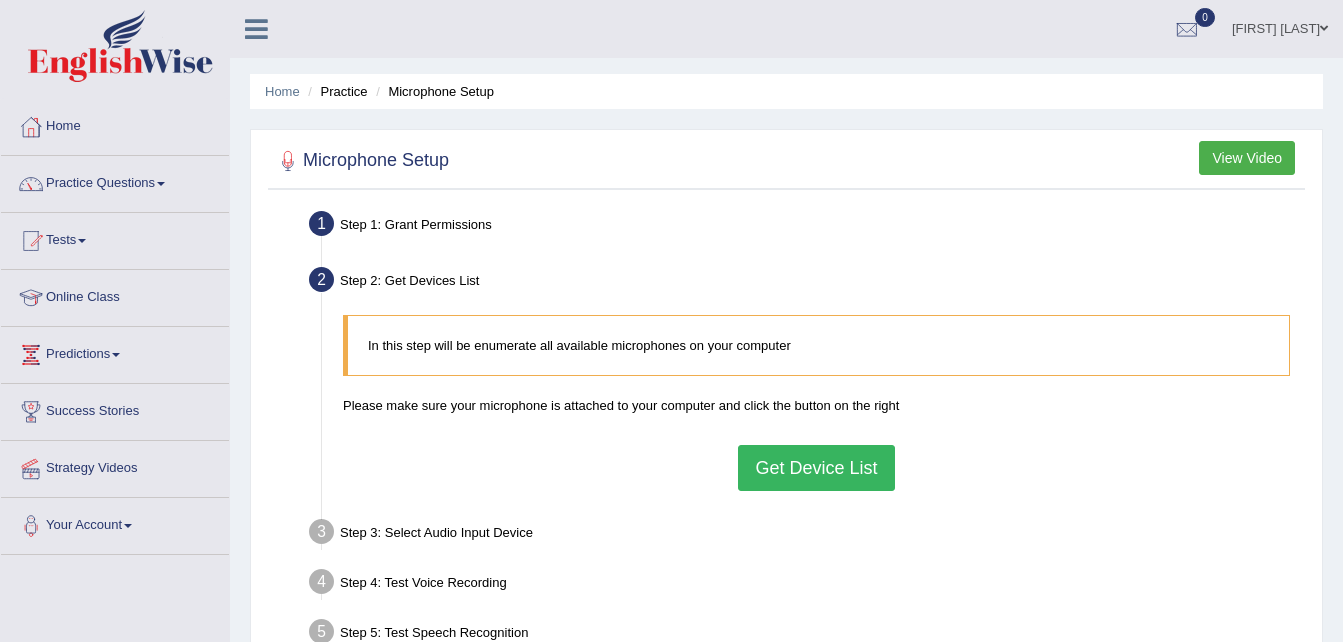 click on "Get Device List" at bounding box center (816, 468) 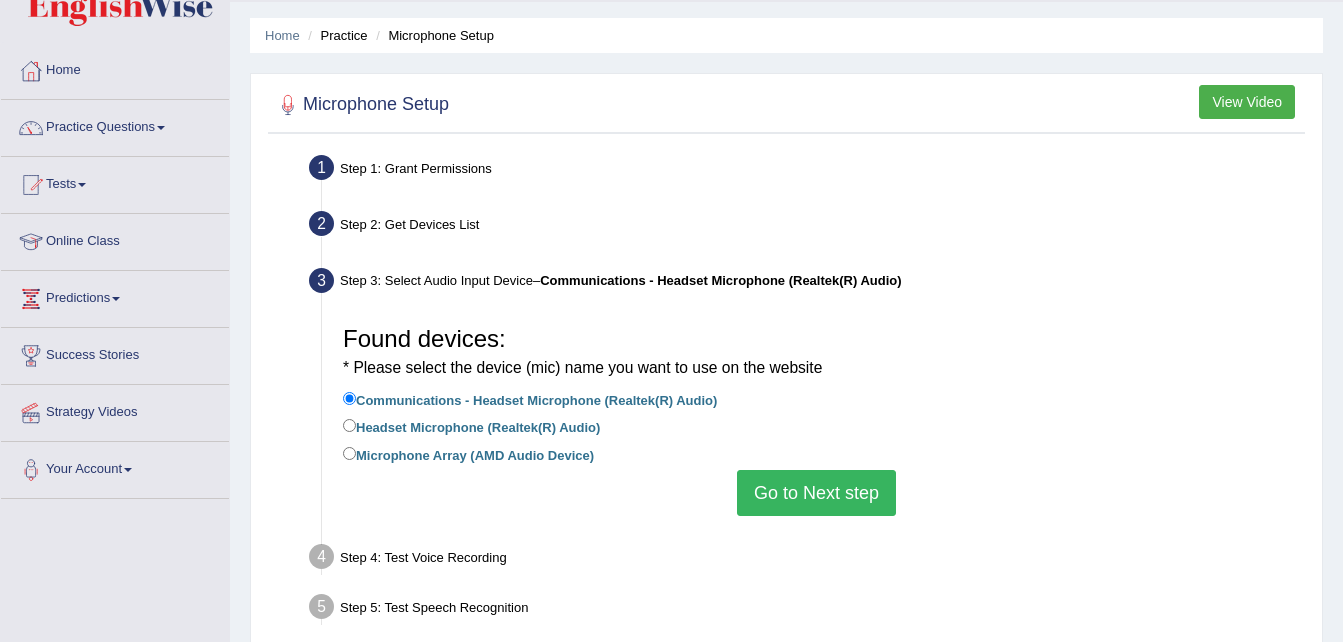 scroll, scrollTop: 100, scrollLeft: 0, axis: vertical 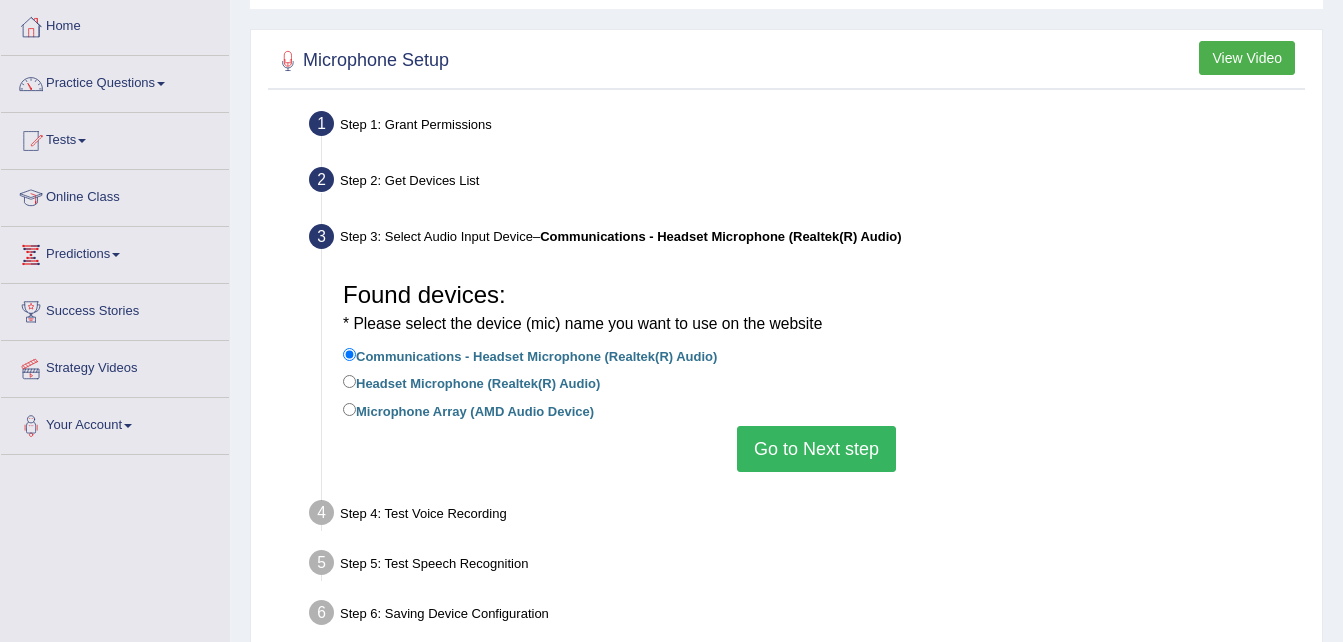 click on "Go to Next step" at bounding box center (816, 449) 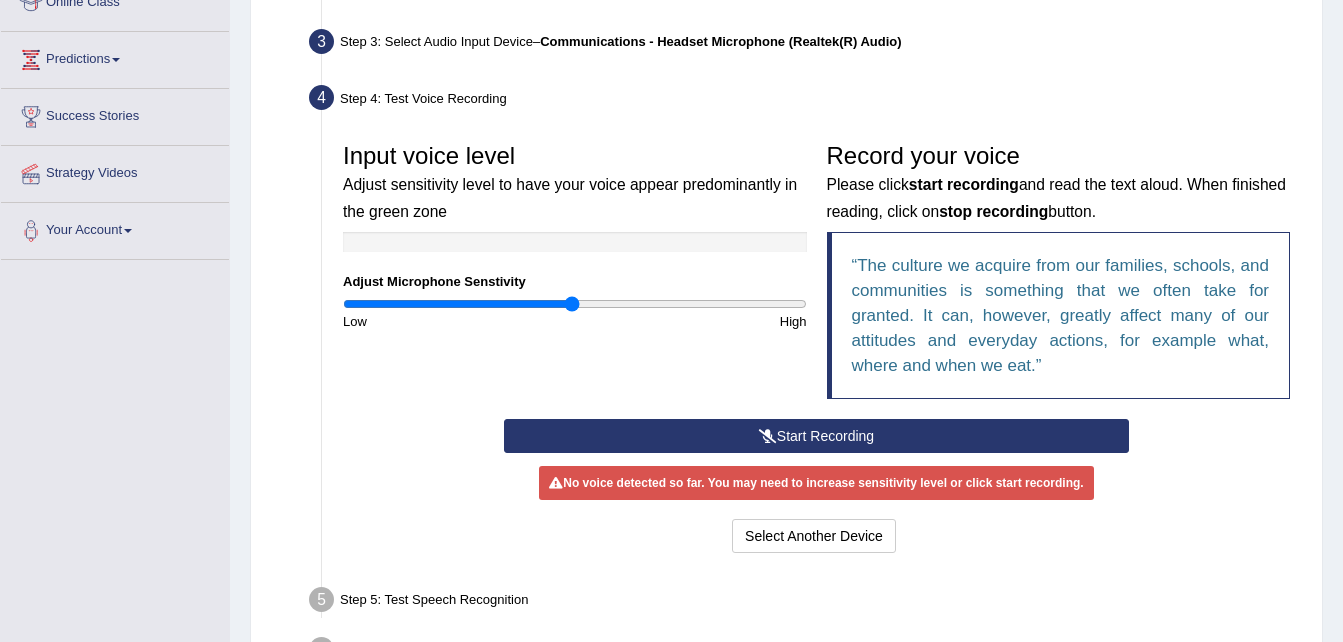 scroll, scrollTop: 300, scrollLeft: 0, axis: vertical 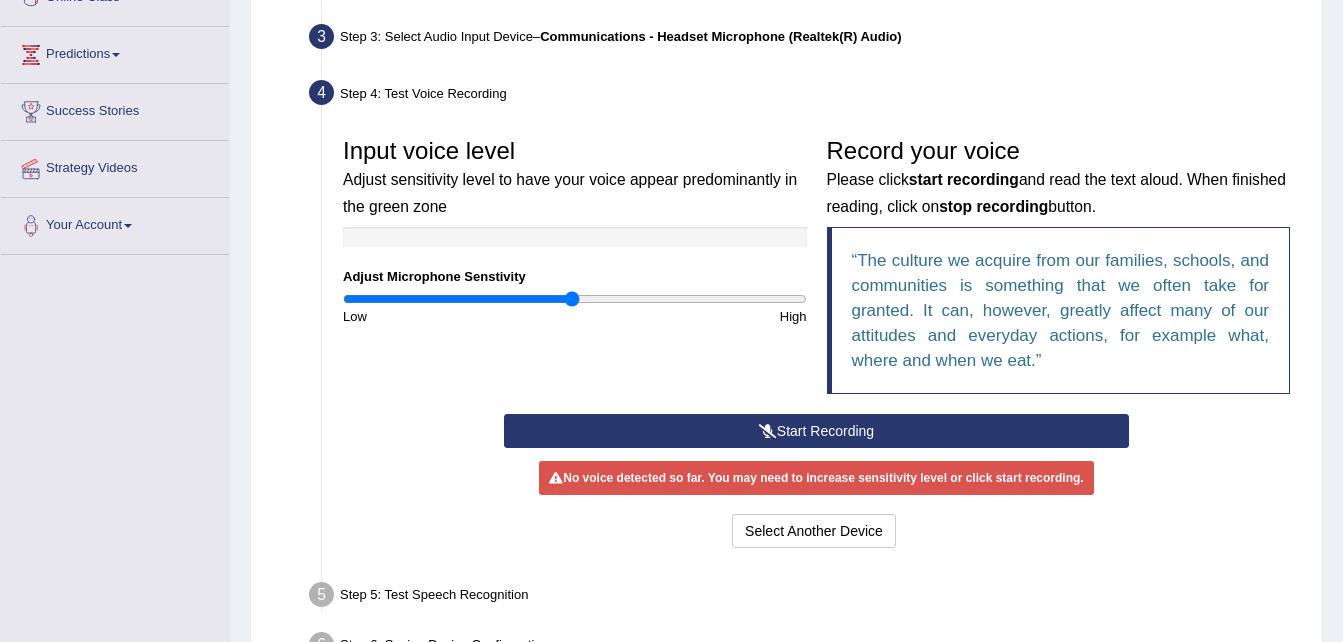 click on "Start Recording" at bounding box center [816, 431] 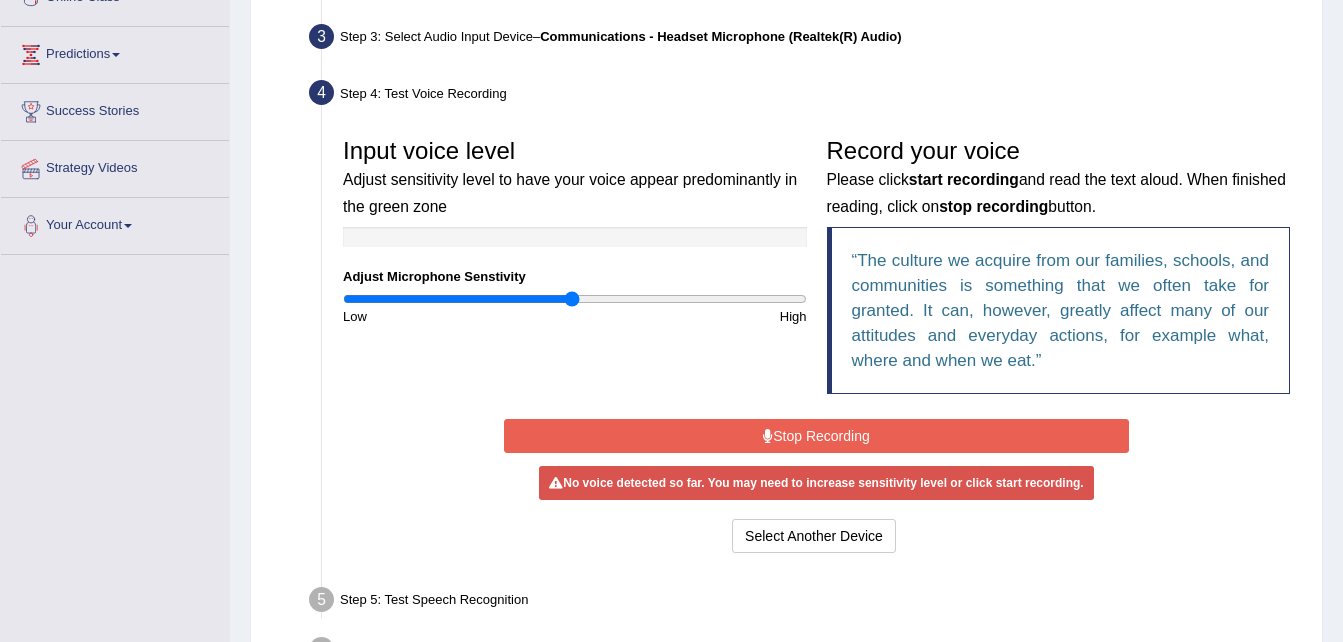 click on "Stop Recording" at bounding box center [816, 436] 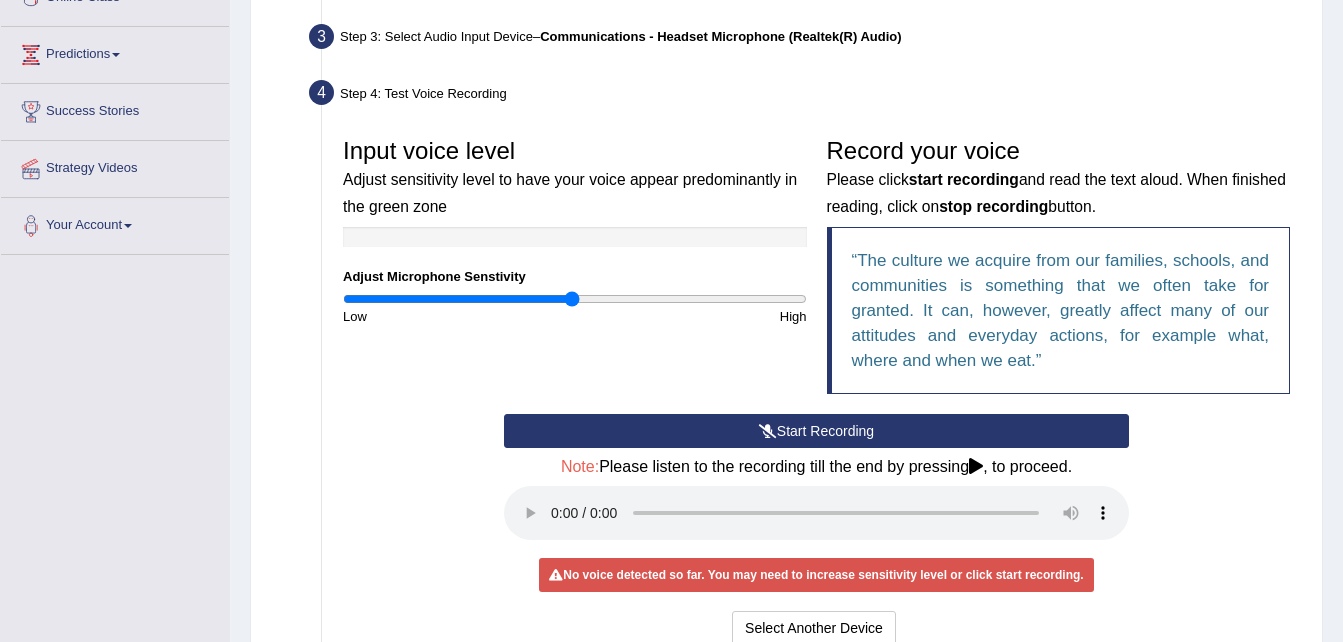 click on "Start Recording" at bounding box center [816, 431] 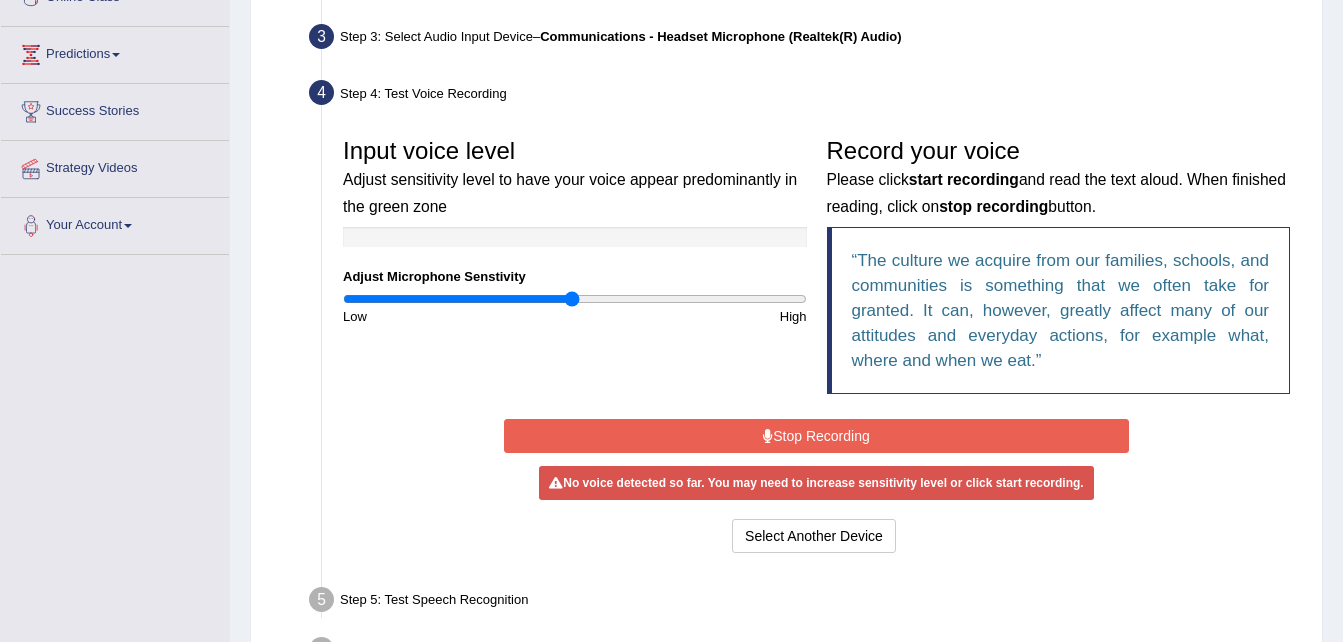 click on "Stop Recording" at bounding box center [816, 436] 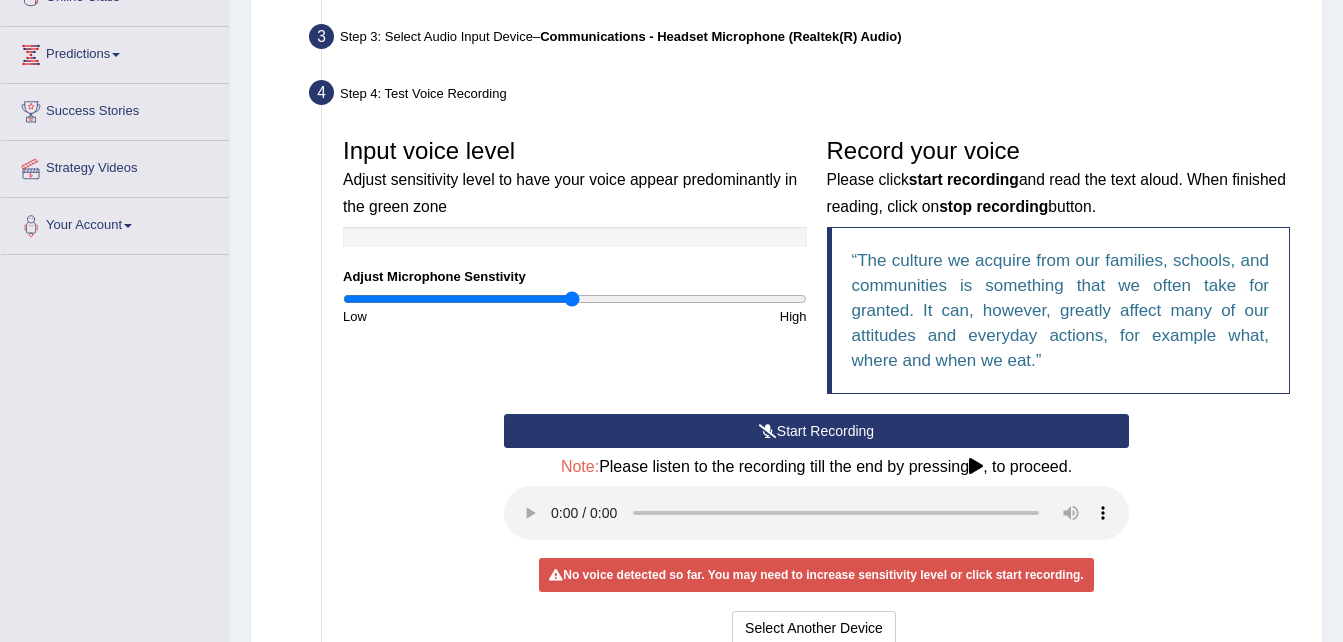 click on "Start Recording" at bounding box center (816, 431) 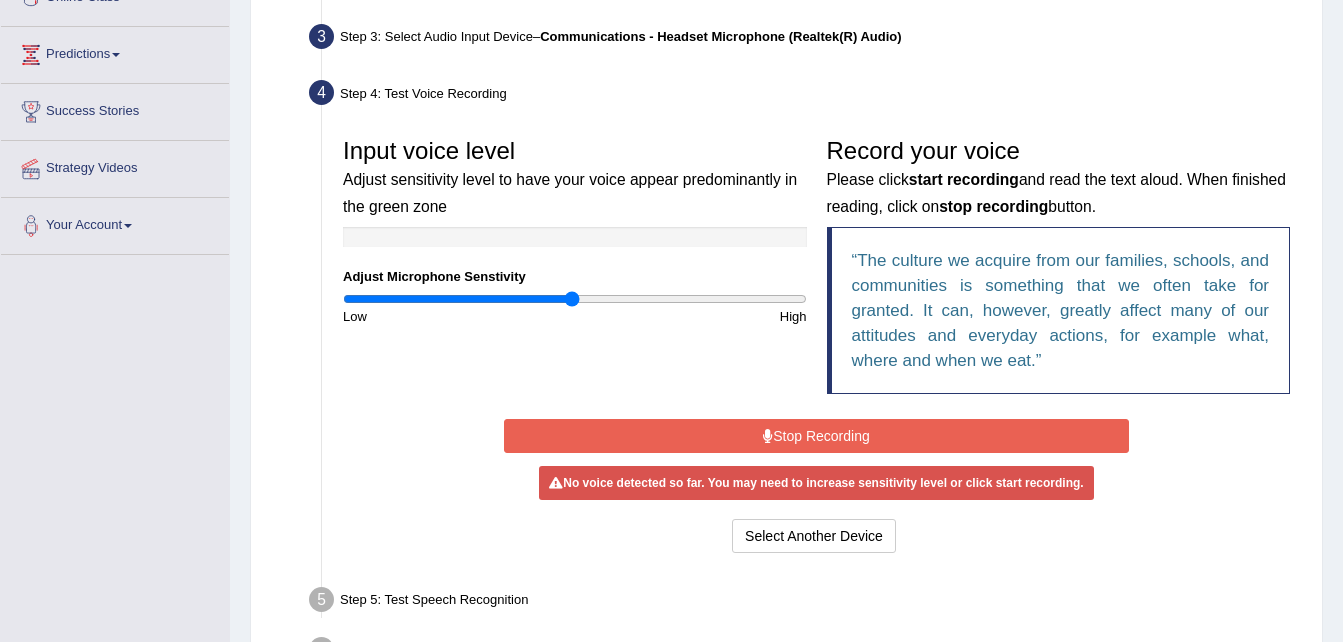 click on "Stop Recording" at bounding box center [816, 436] 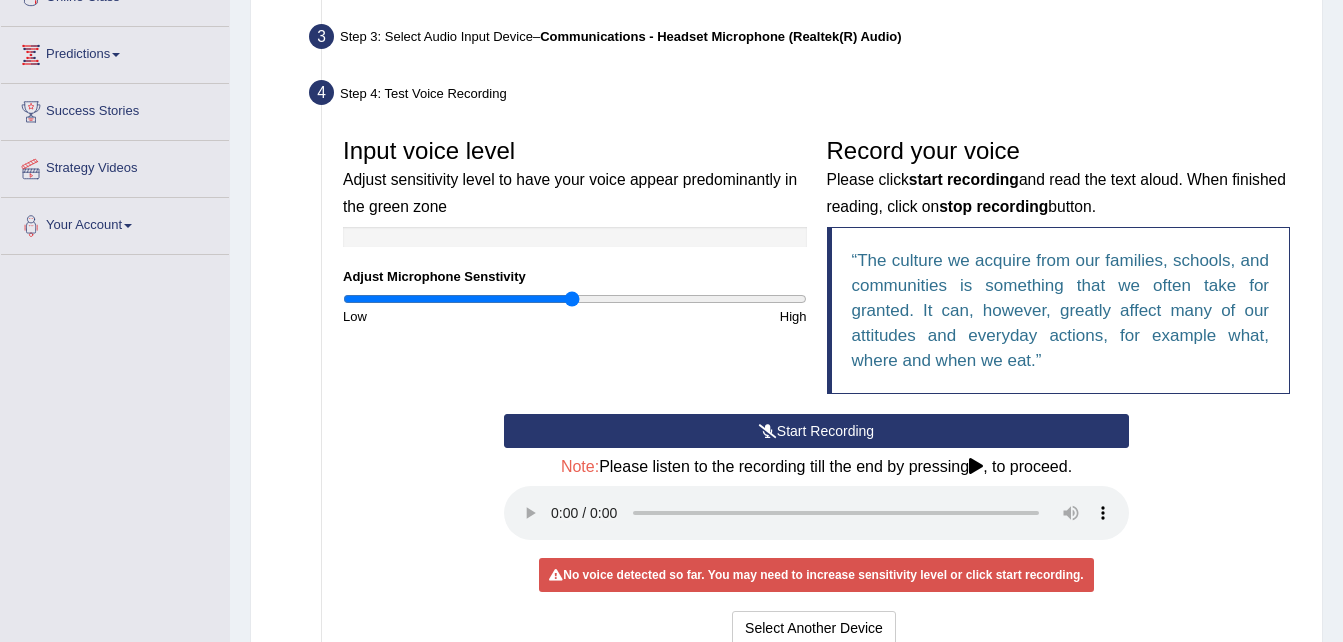 click on "Start Recording" at bounding box center (816, 431) 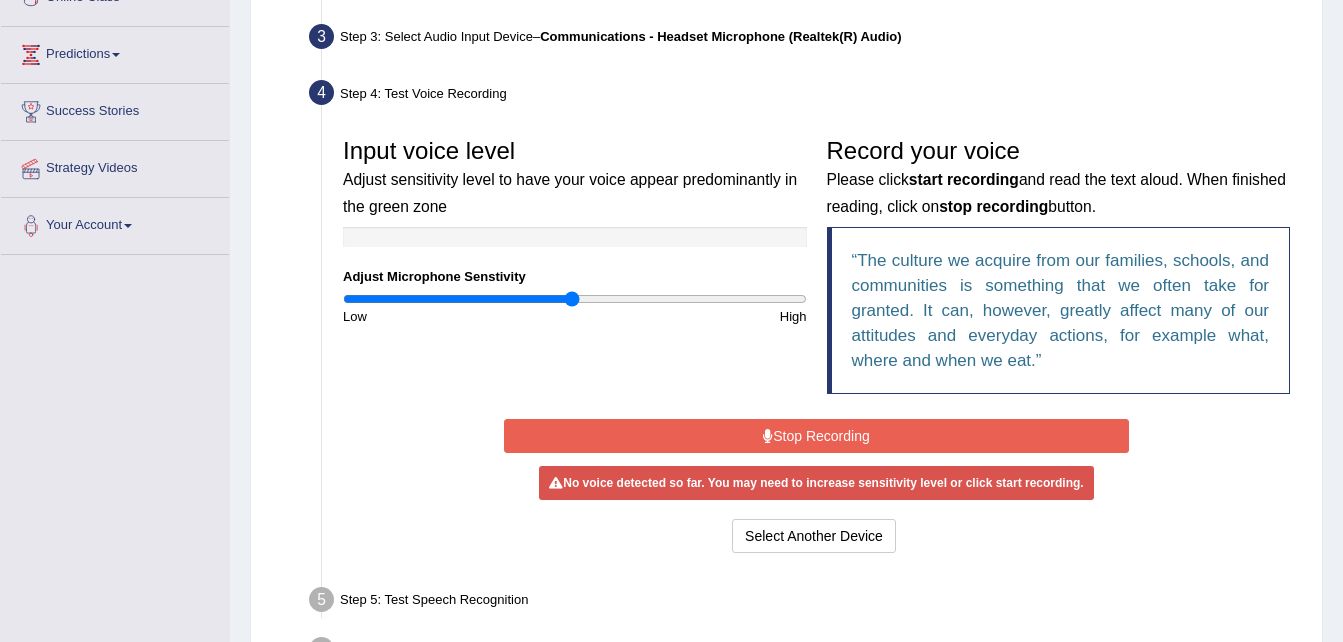 click on "Stop Recording" at bounding box center (816, 436) 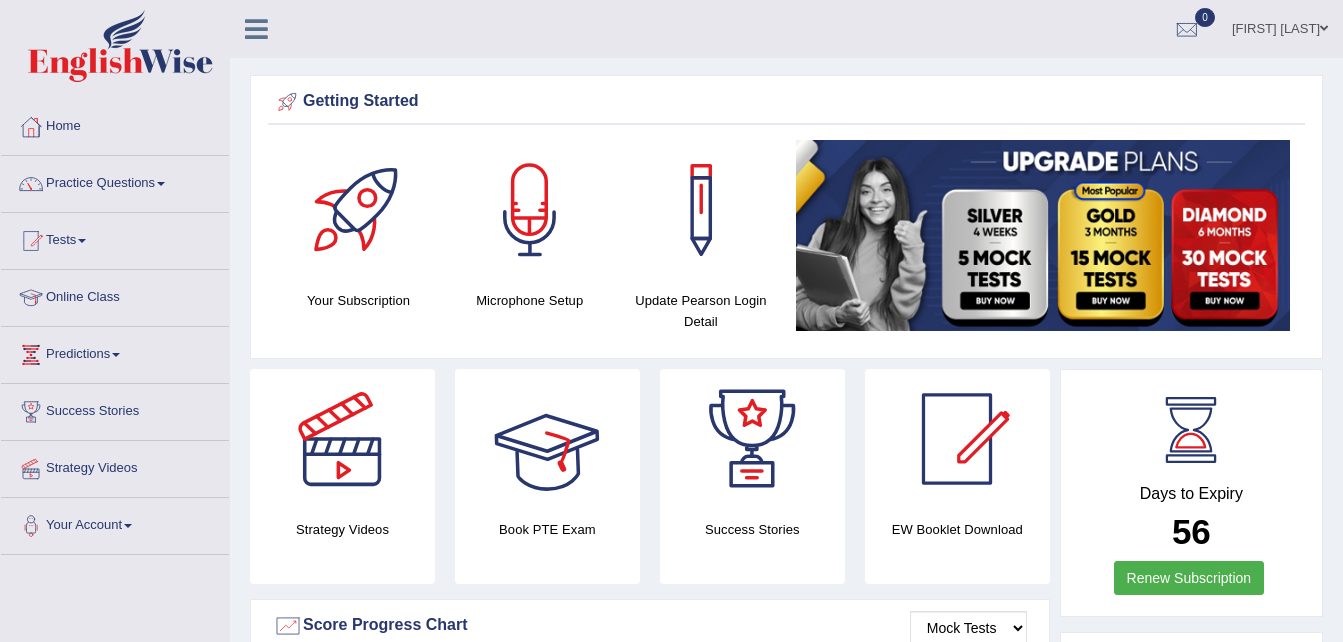 scroll, scrollTop: 0, scrollLeft: 0, axis: both 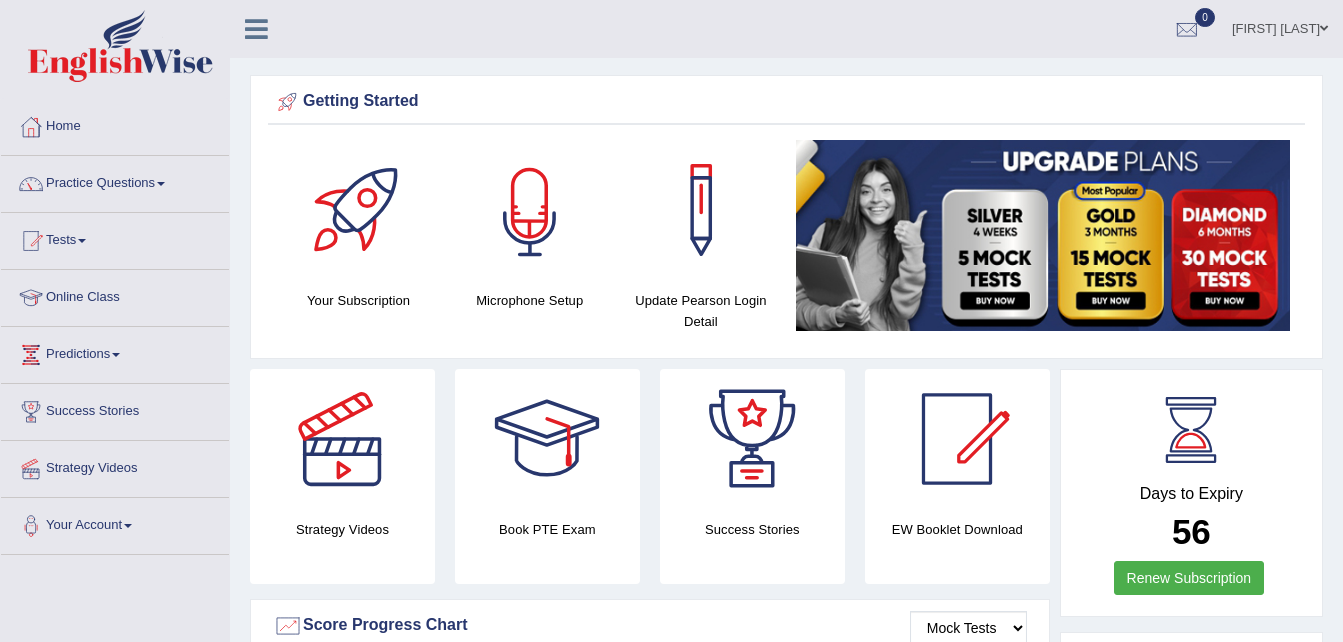 click at bounding box center [530, 210] 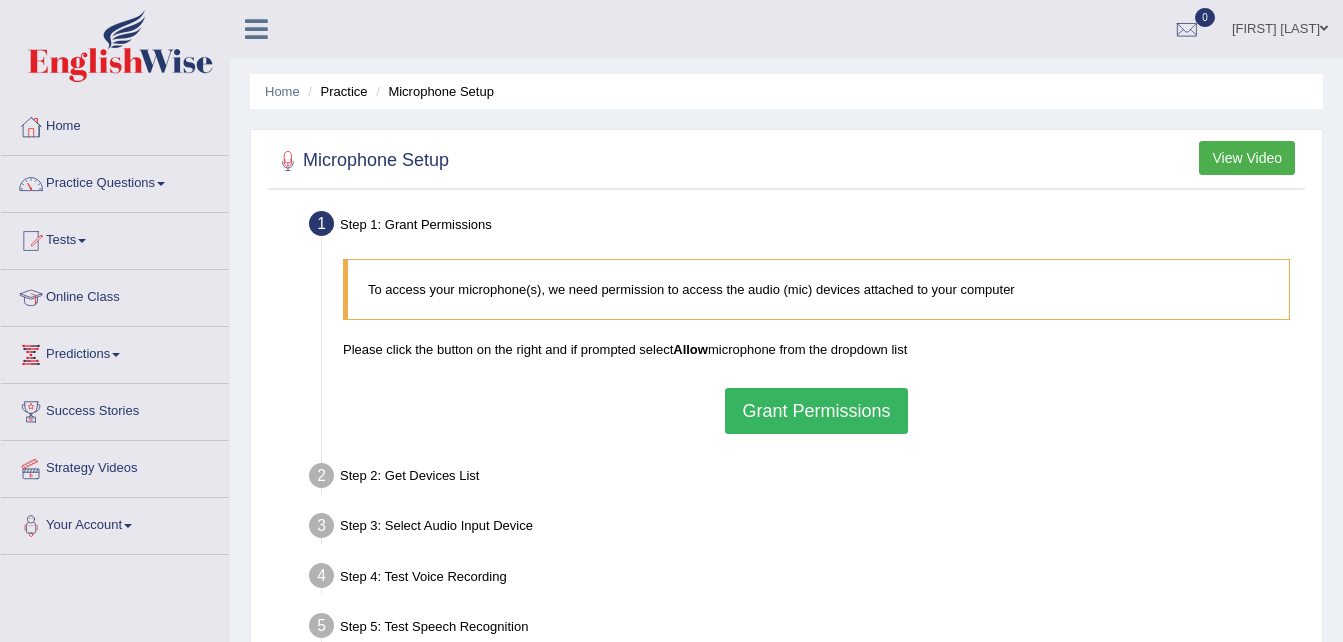 scroll, scrollTop: 0, scrollLeft: 0, axis: both 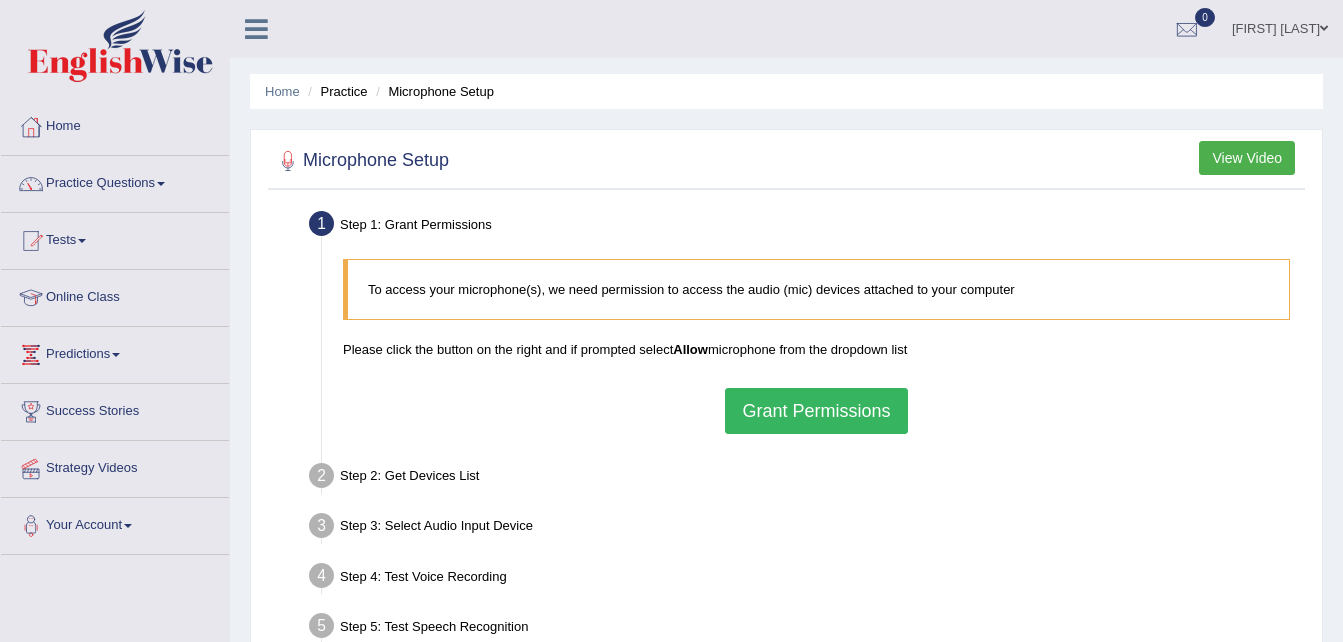 click on "Grant Permissions" at bounding box center [816, 411] 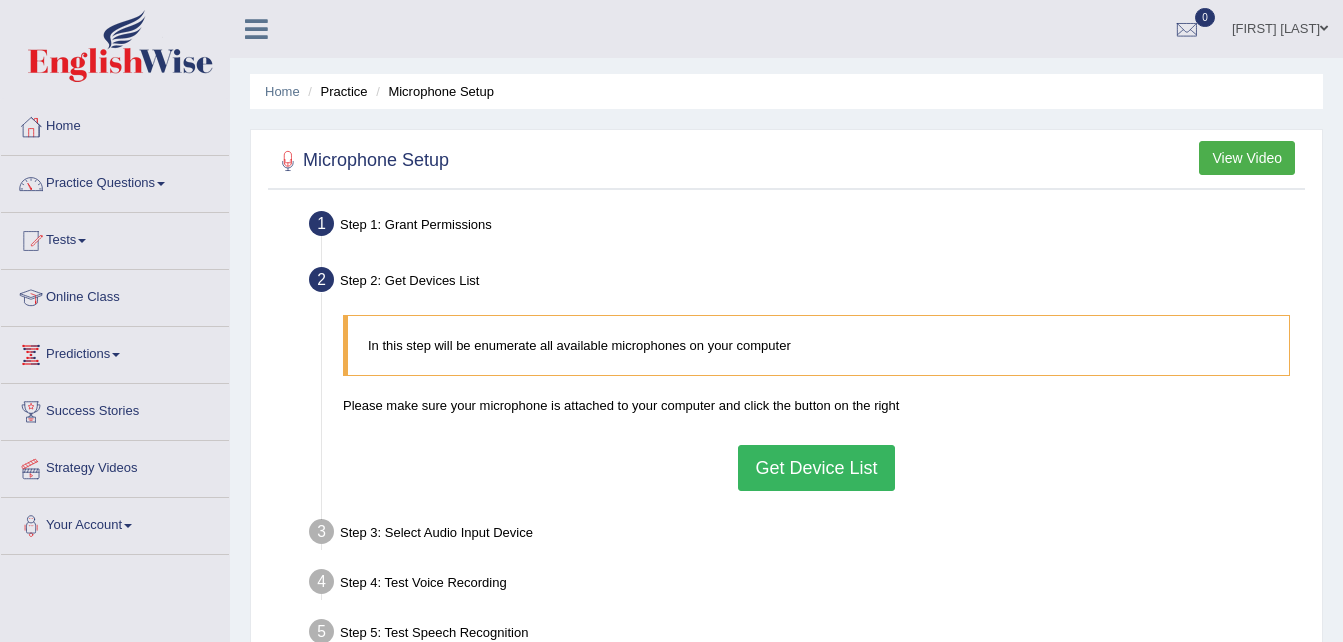 click on "Get Device List" at bounding box center (816, 468) 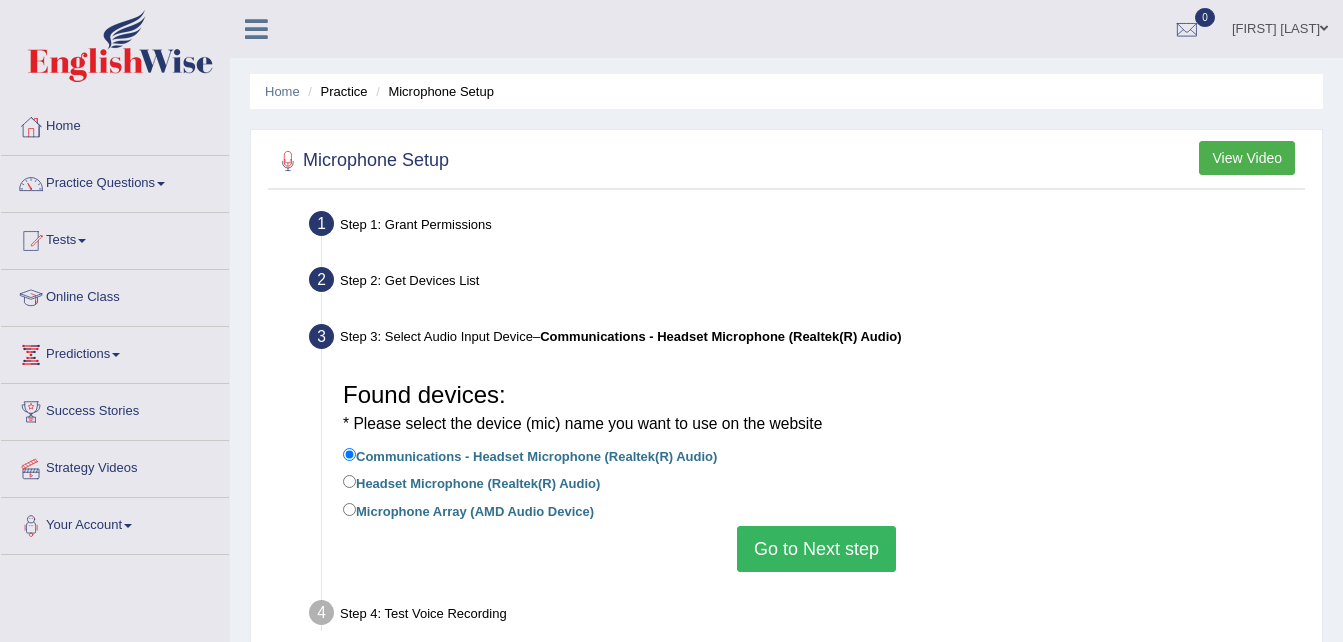 click on "Microphone Array (AMD Audio Device)" at bounding box center (816, 512) 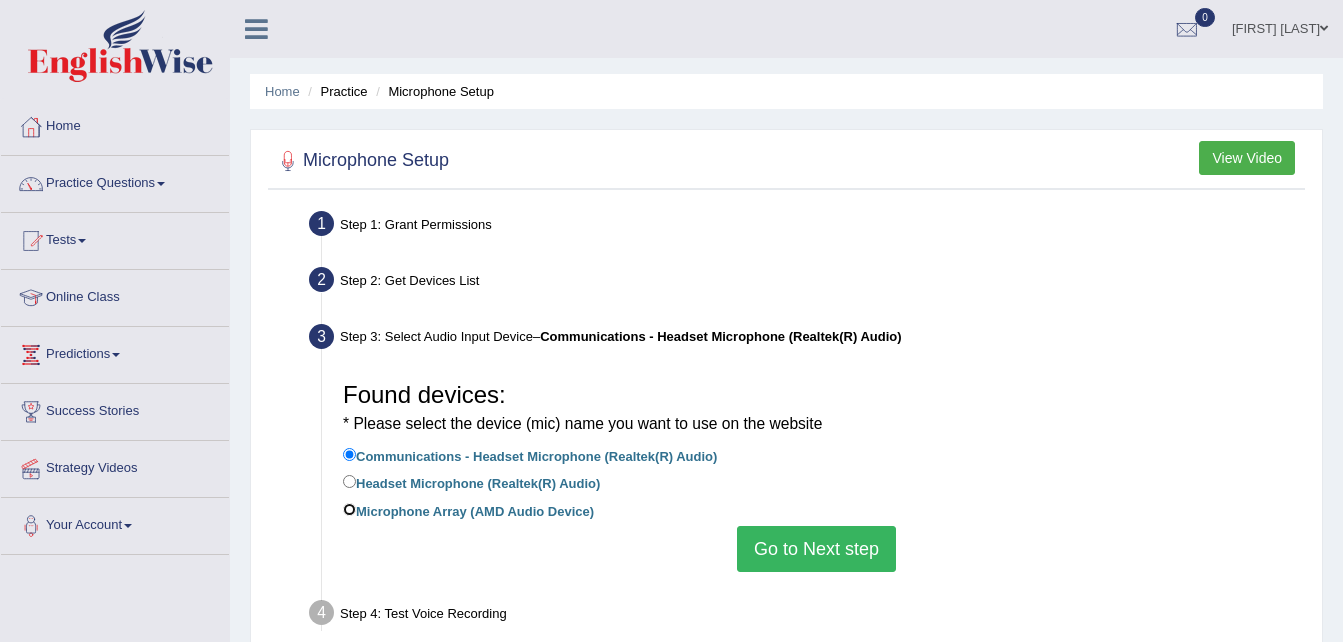 click on "Microphone Array (AMD Audio Device)" at bounding box center [349, 509] 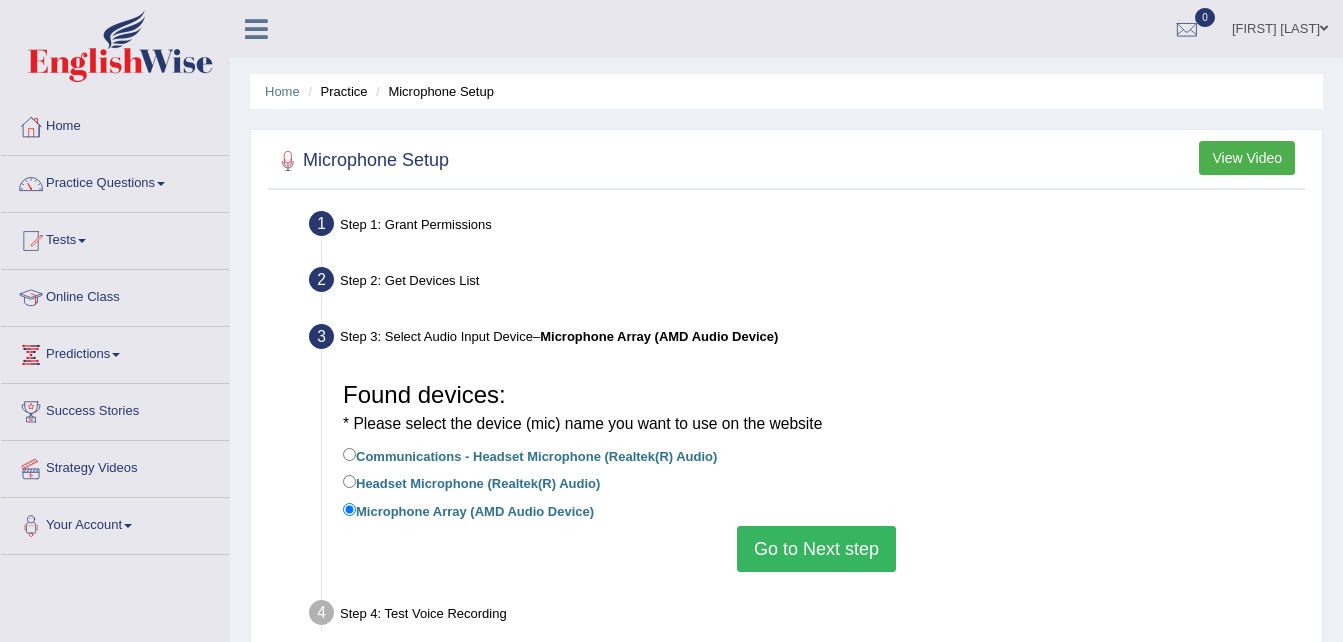 click on "Headset Microphone (Realtek(R) Audio)" at bounding box center (471, 482) 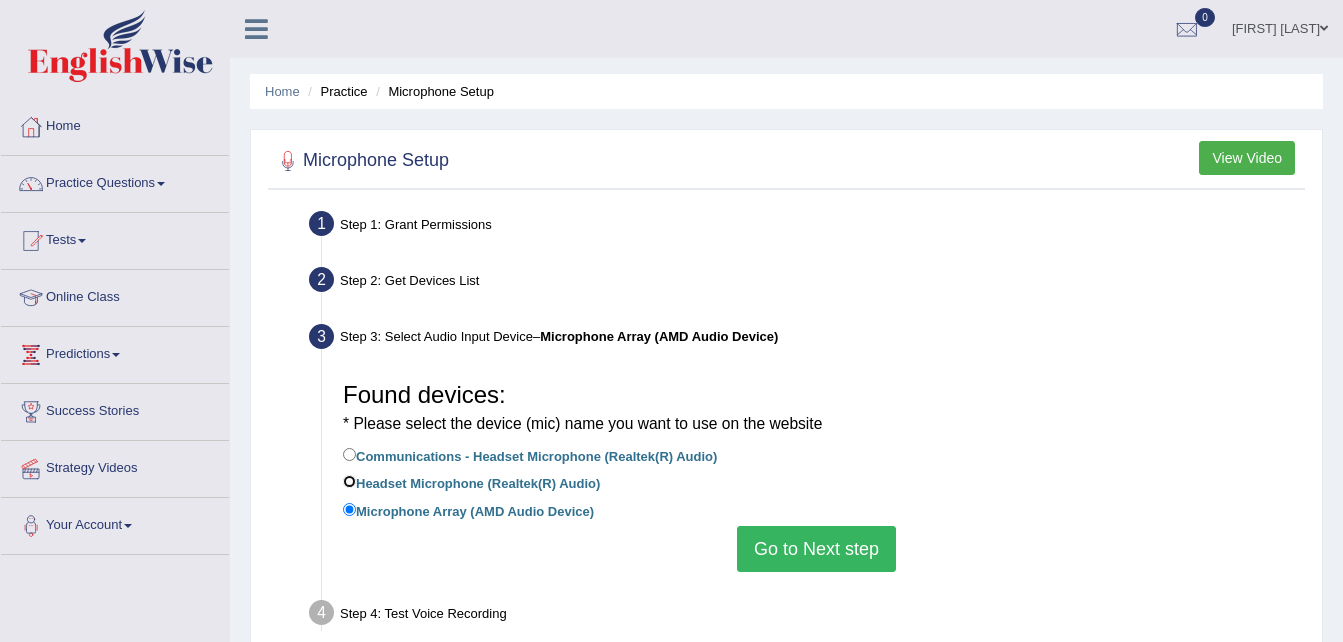 click on "Headset Microphone (Realtek(R) Audio)" at bounding box center [349, 481] 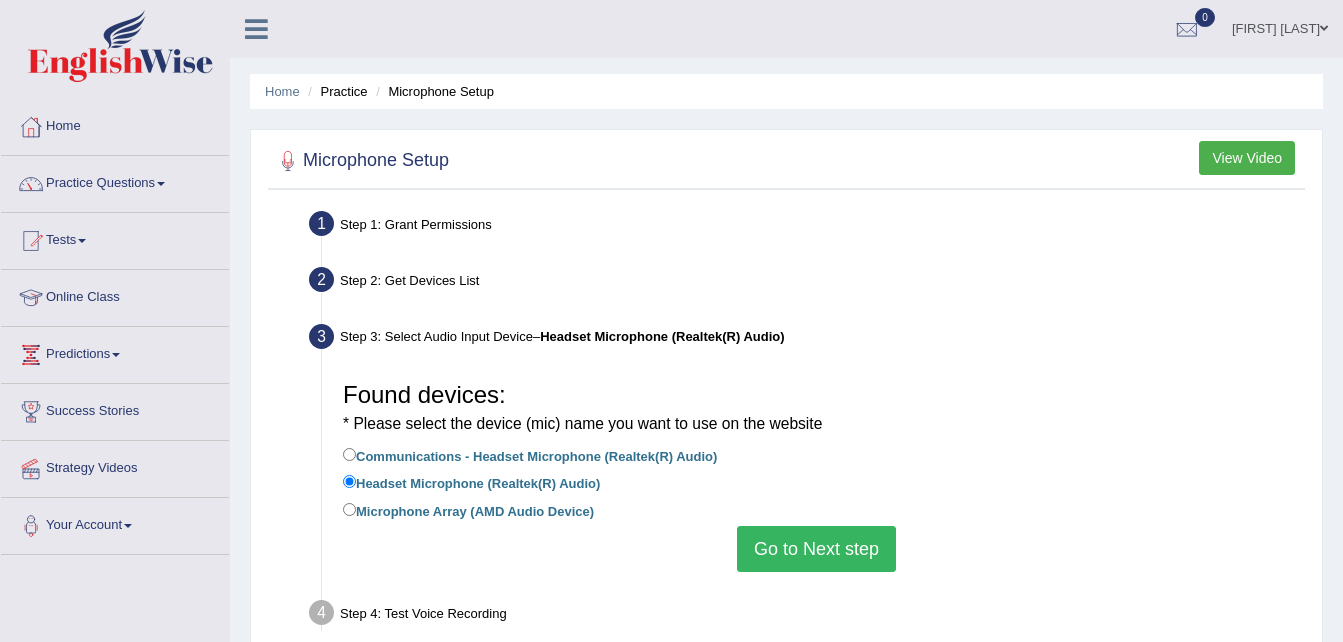 click on "Communications - Headset Microphone (Realtek(R) Audio)" at bounding box center (530, 455) 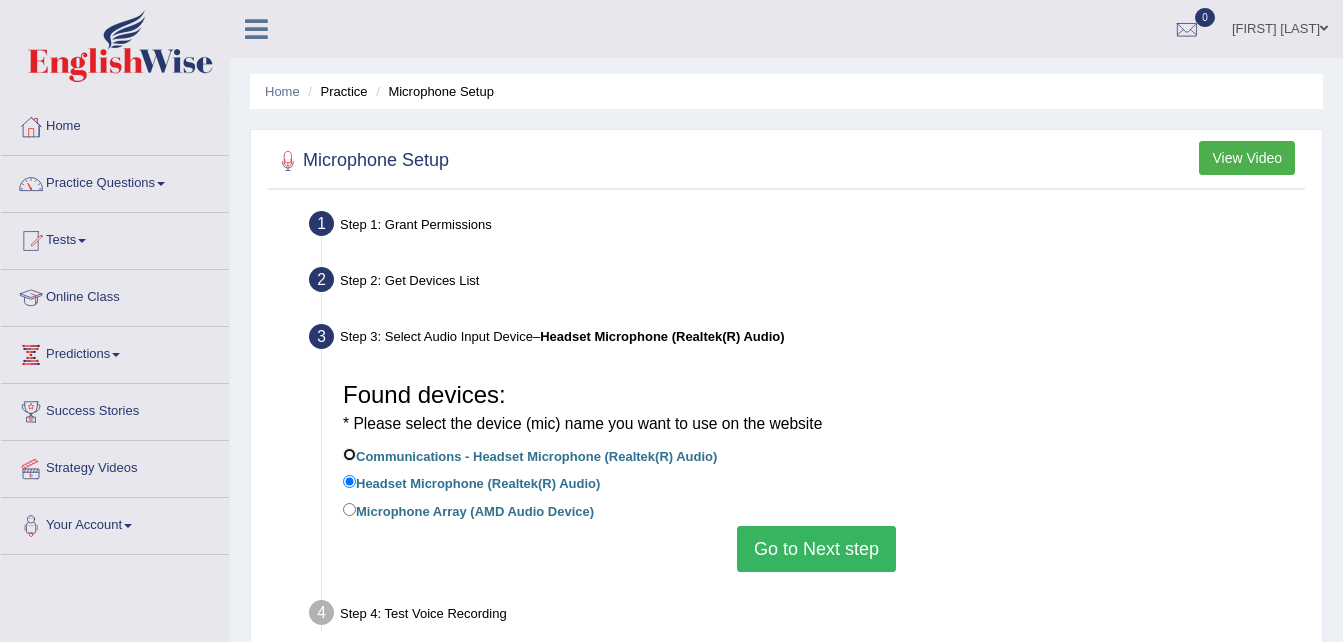 radio on "true" 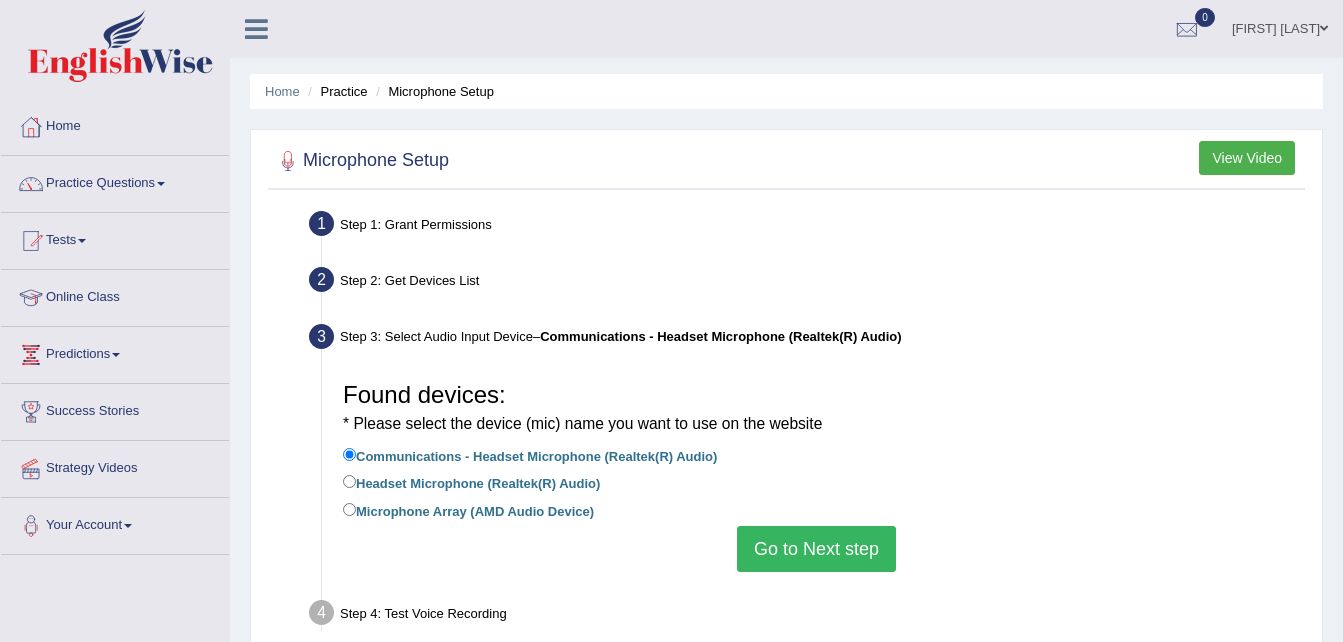 click on "Headset Microphone (Realtek(R) Audio)" at bounding box center [471, 482] 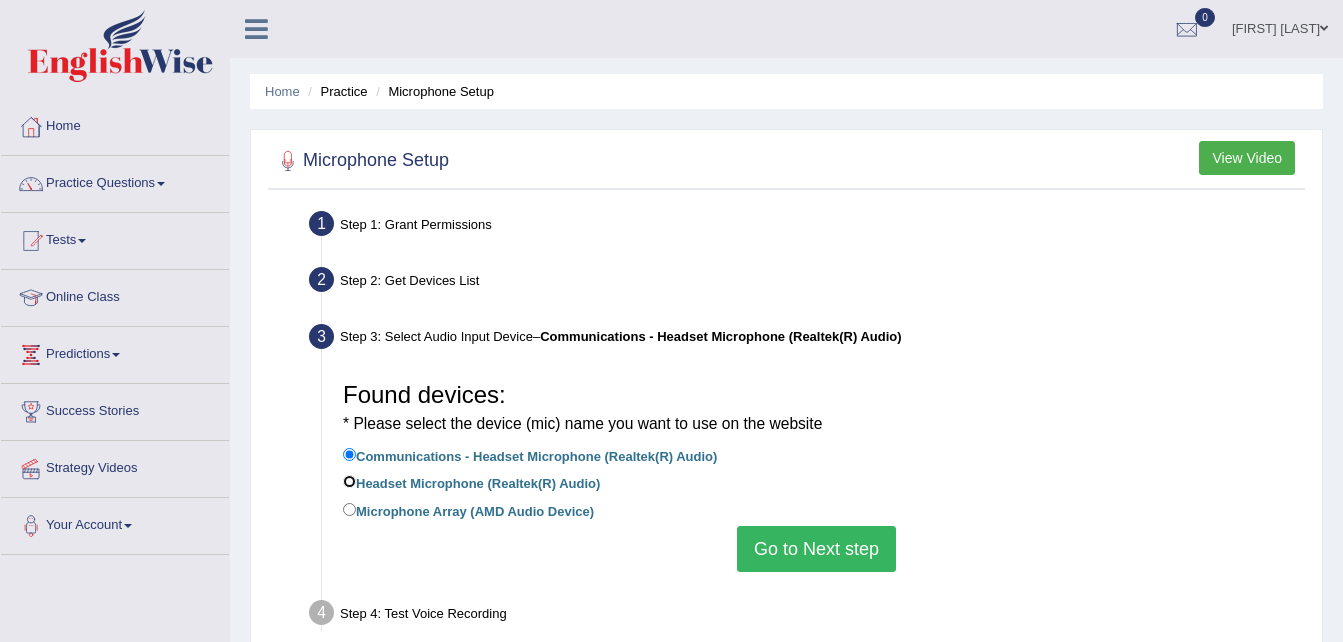 click on "Headset Microphone (Realtek(R) Audio)" at bounding box center [349, 481] 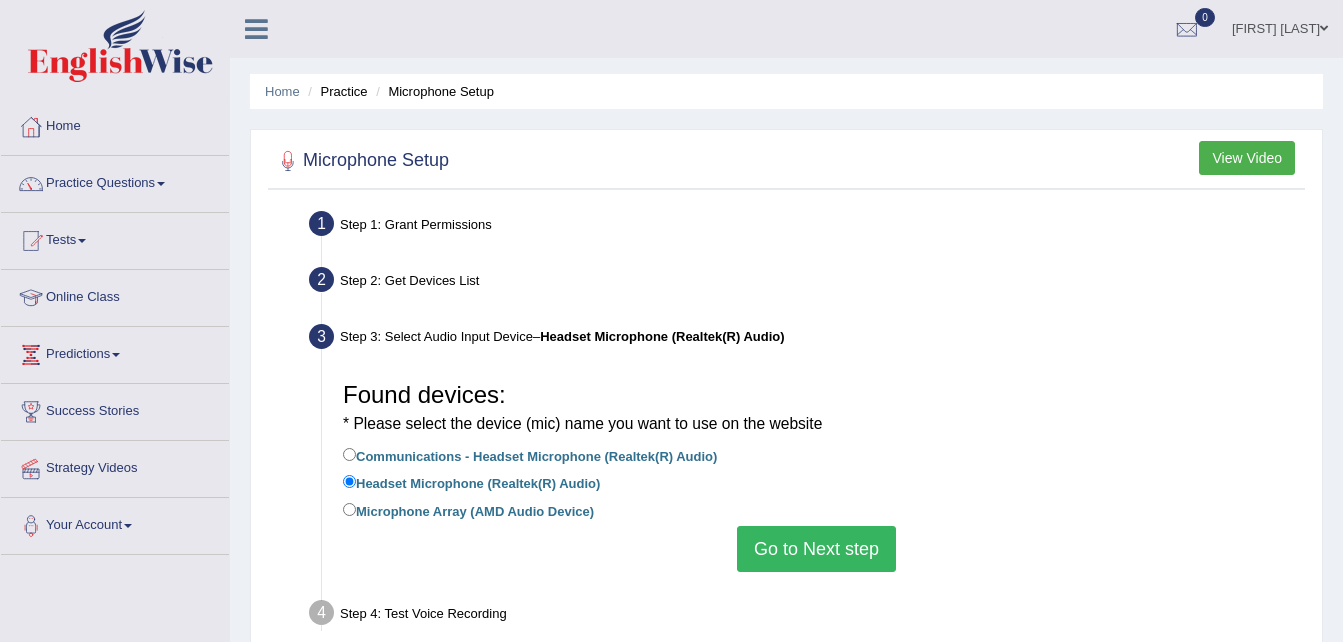 click on "Go to Next step" at bounding box center [816, 549] 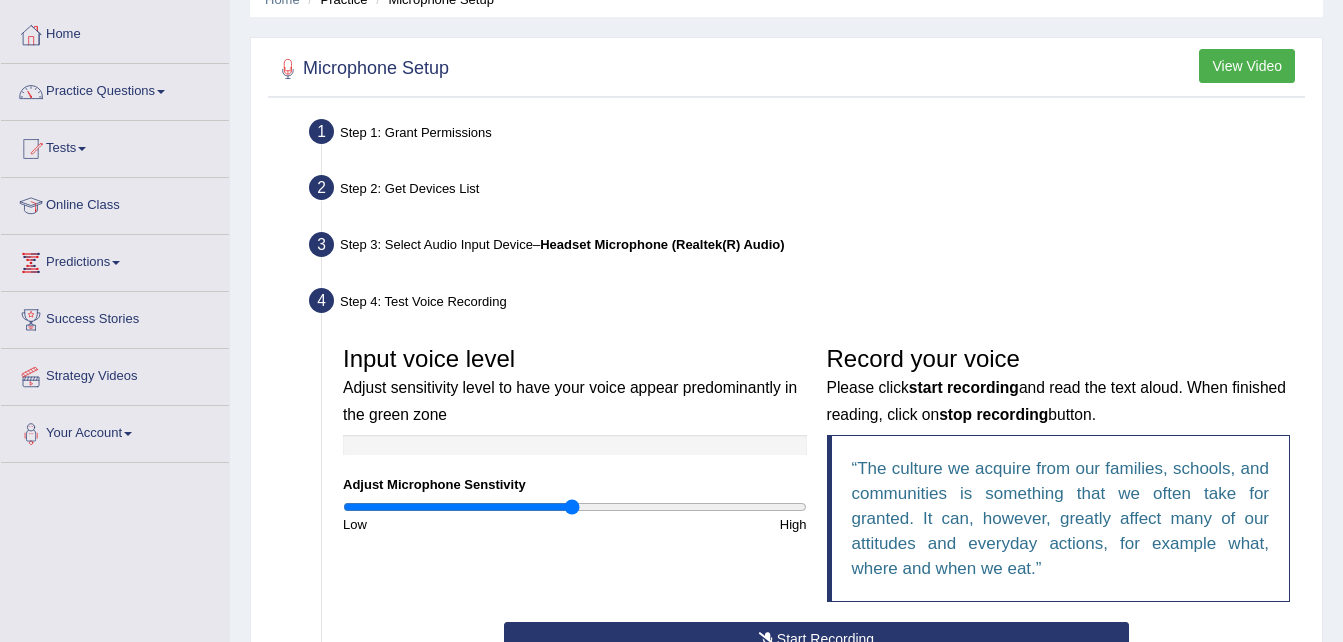 scroll, scrollTop: 200, scrollLeft: 0, axis: vertical 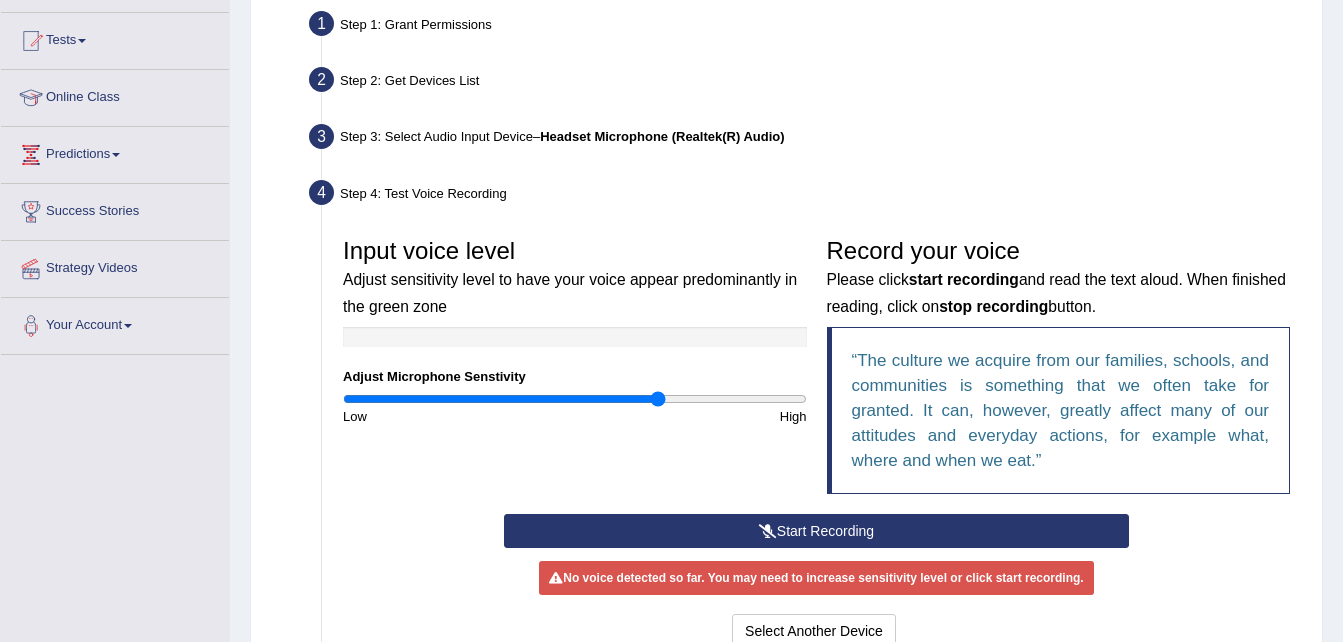 drag, startPoint x: 584, startPoint y: 404, endPoint x: 668, endPoint y: 419, distance: 85.32877 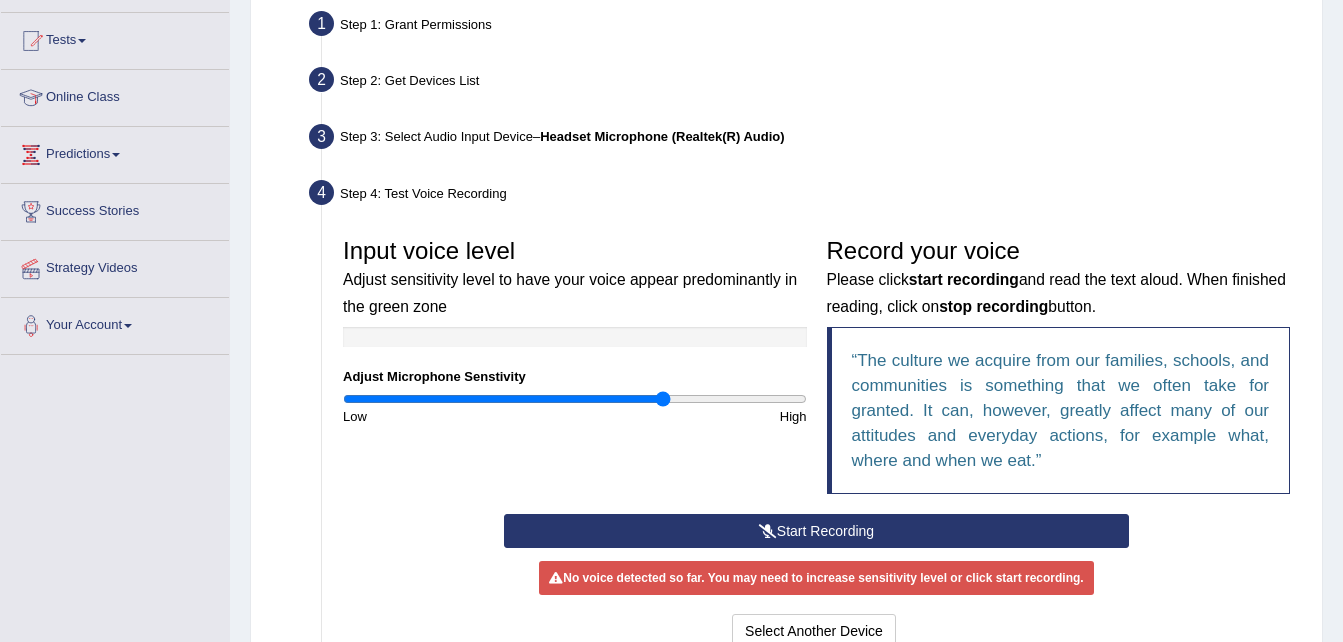 click at bounding box center (575, 399) 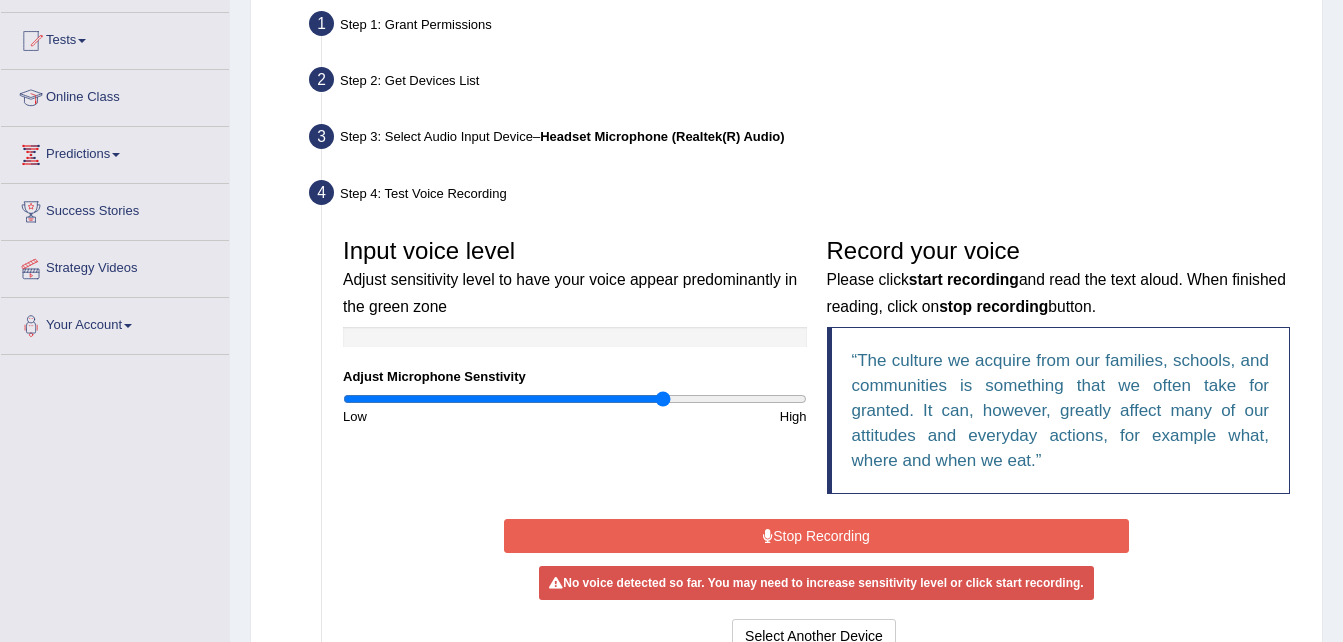 click on "Stop Recording" at bounding box center (816, 536) 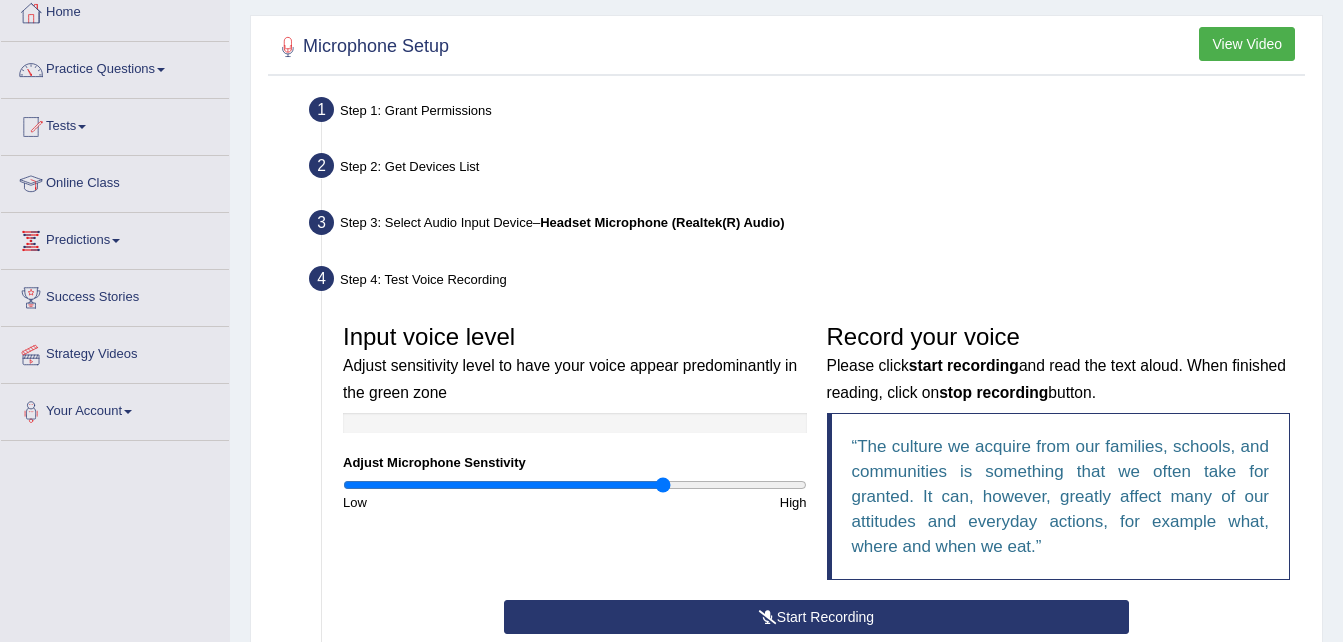 scroll, scrollTop: 0, scrollLeft: 0, axis: both 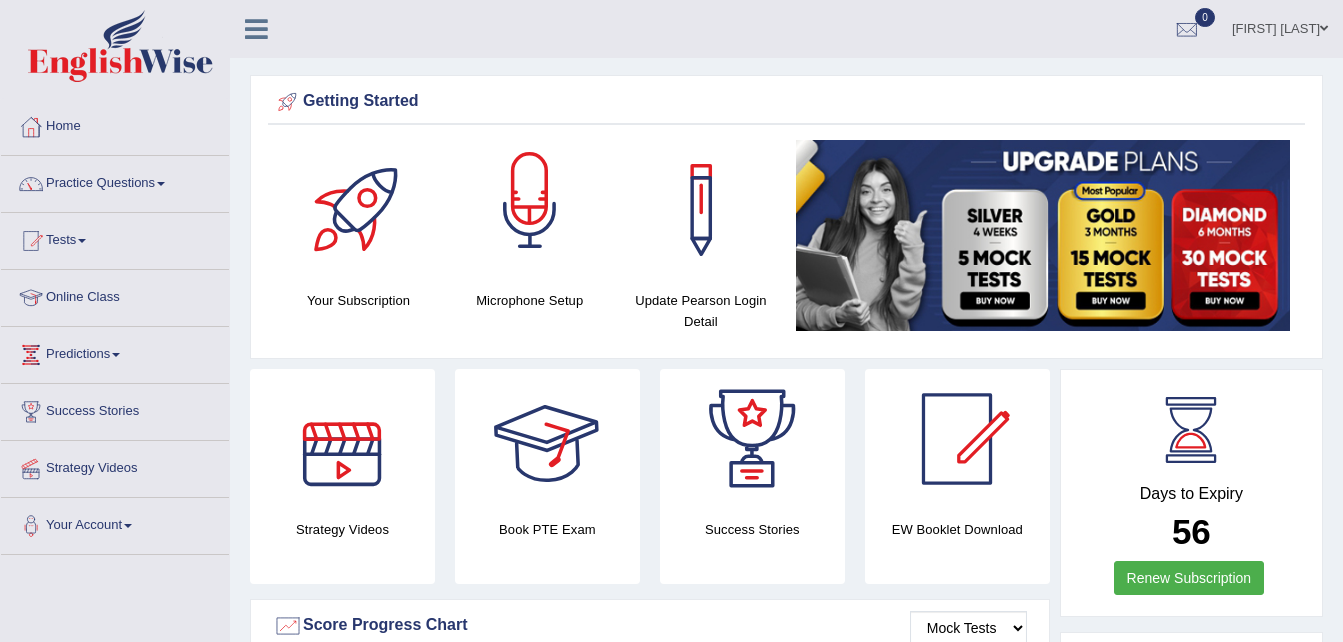 click at bounding box center (530, 210) 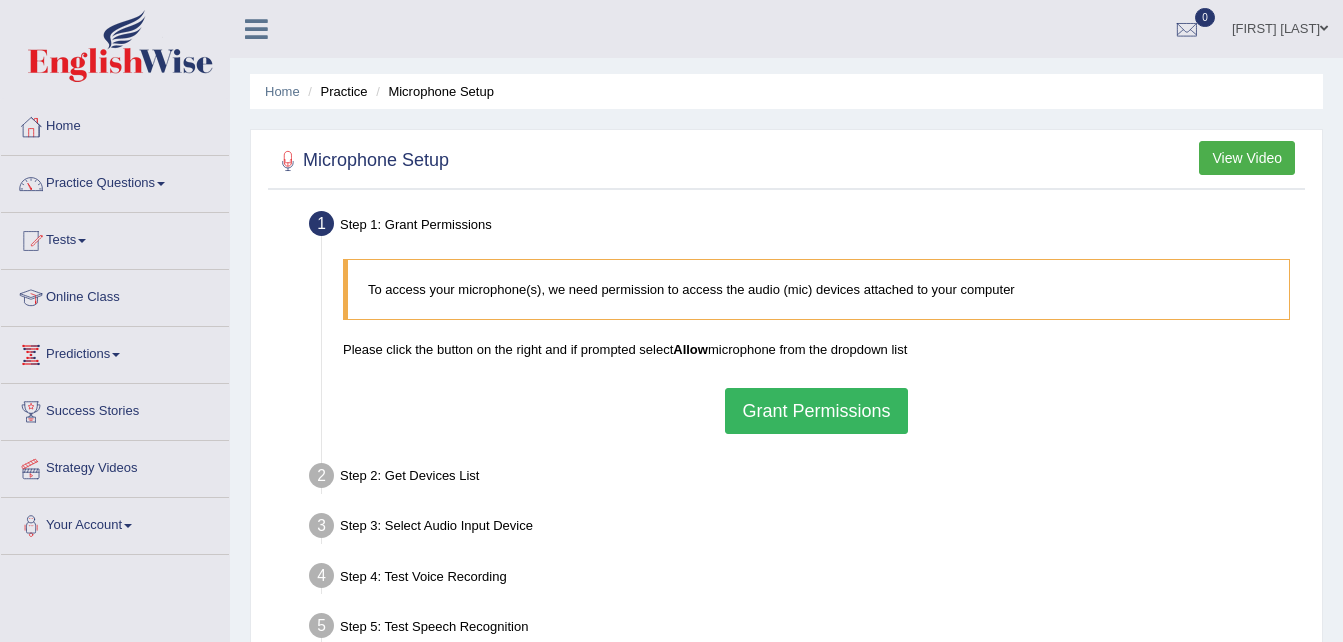 scroll, scrollTop: 0, scrollLeft: 0, axis: both 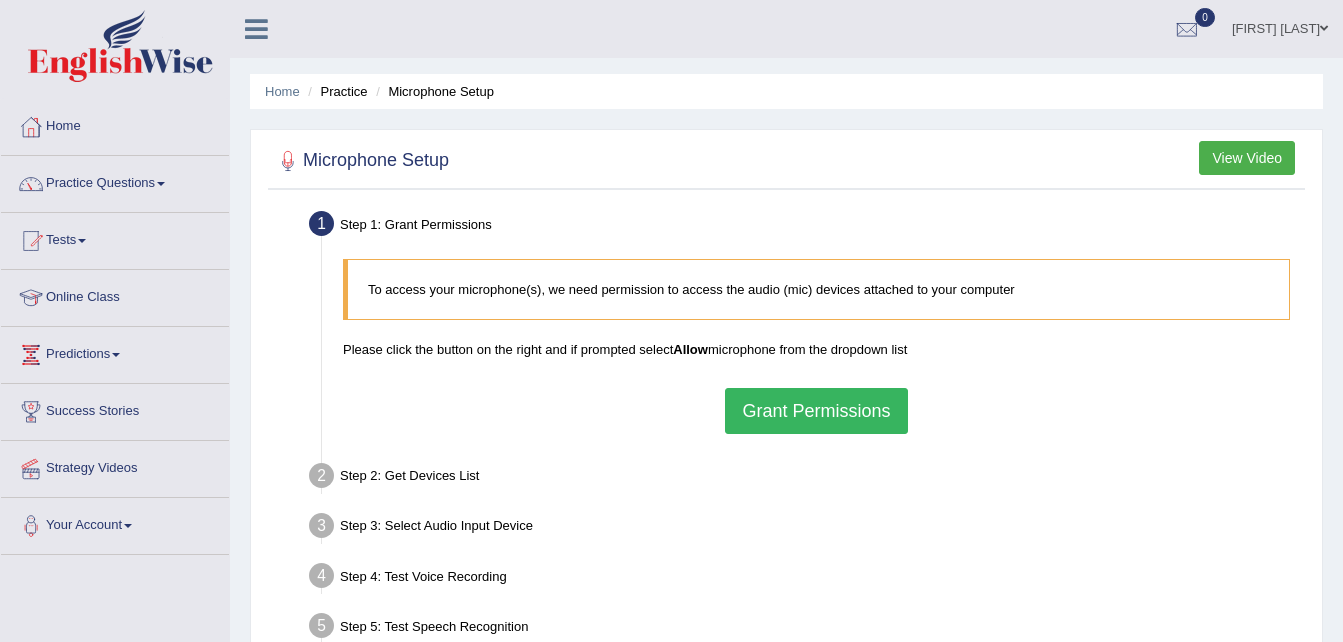 click on "Grant Permissions" at bounding box center [816, 411] 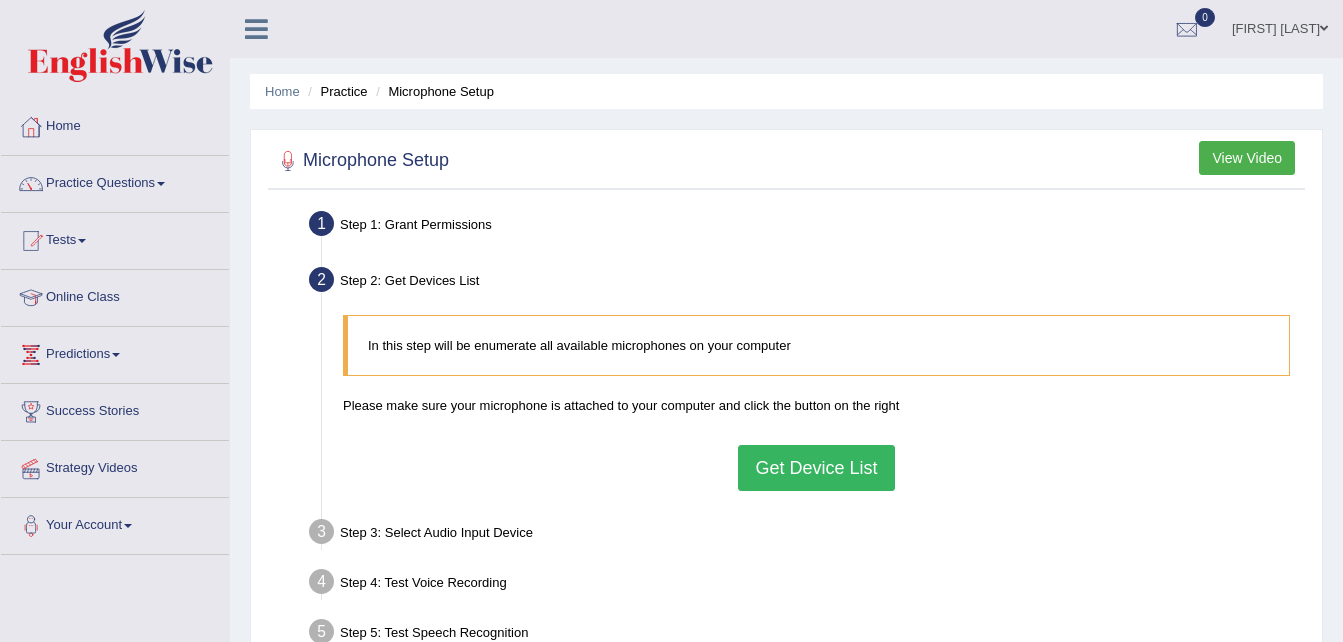 click on "Get Device List" at bounding box center (816, 468) 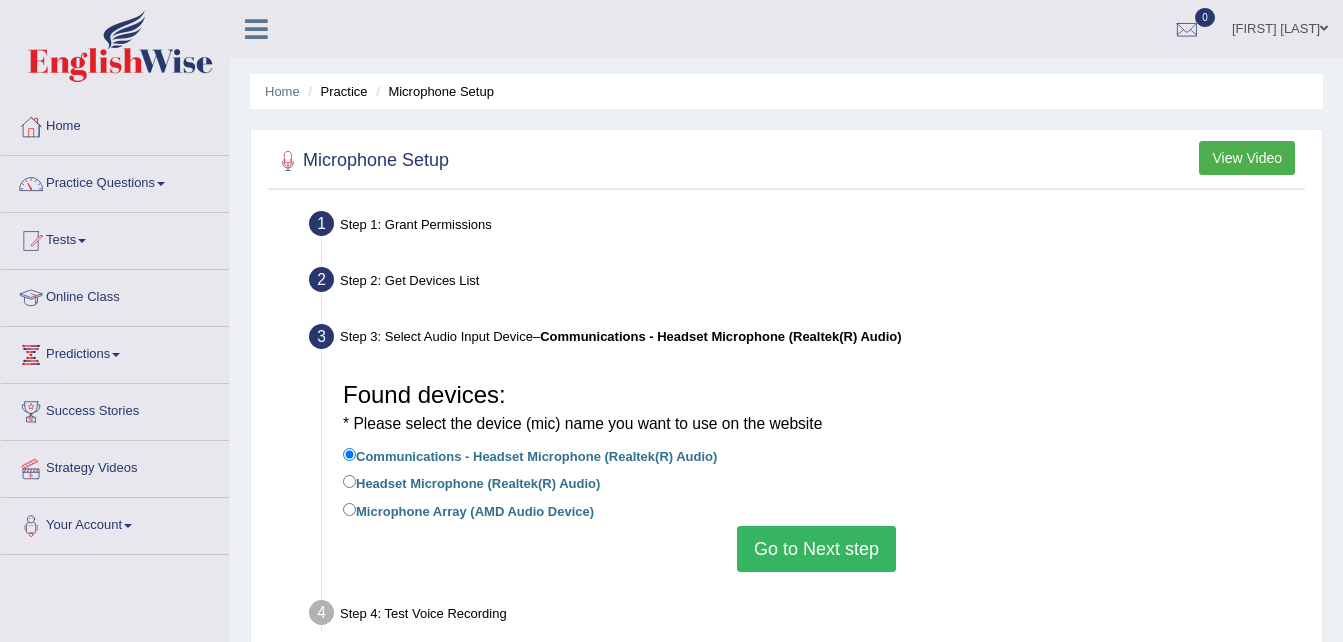 click on "Microphone Array (AMD Audio Device)" at bounding box center (468, 510) 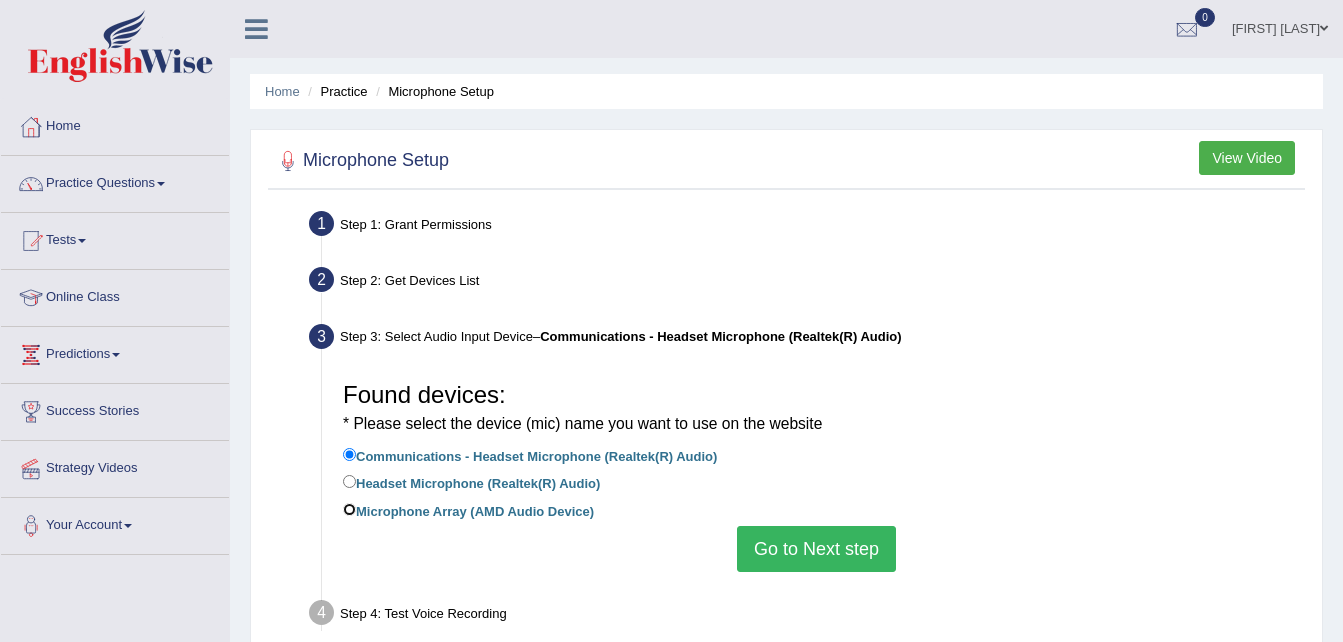 click on "Microphone Array (AMD Audio Device)" at bounding box center [349, 509] 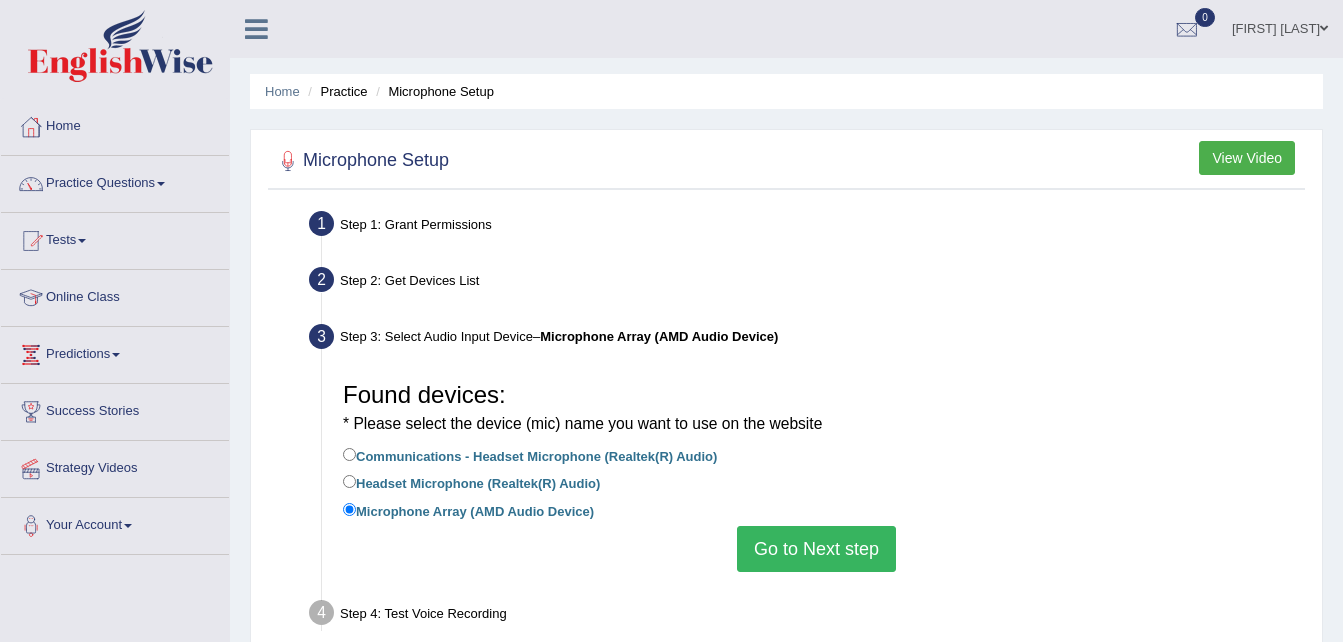 click on "Go to Next step" at bounding box center (816, 549) 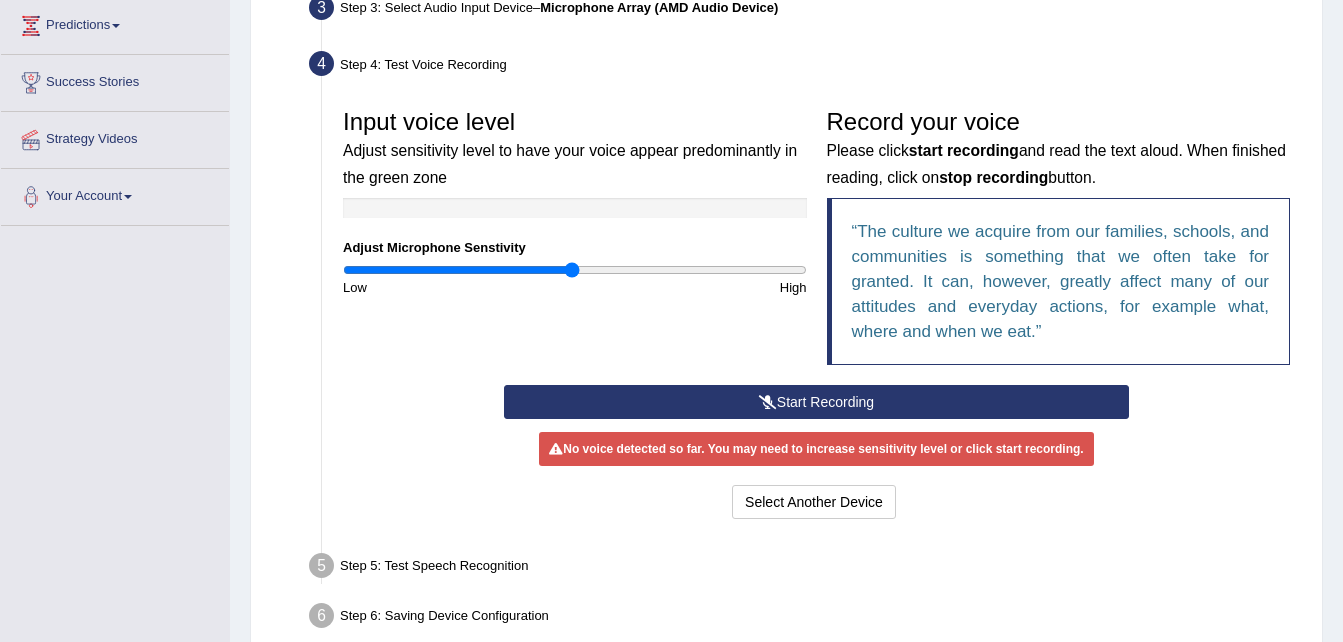 scroll, scrollTop: 400, scrollLeft: 0, axis: vertical 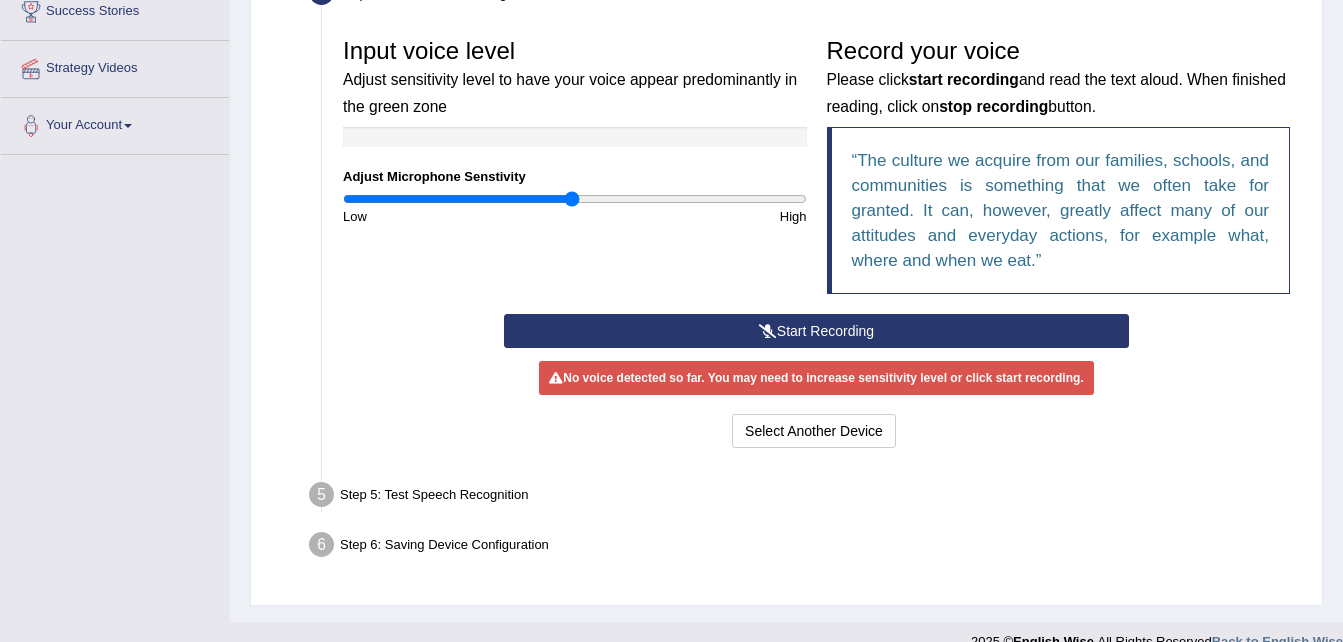 click on "Start Recording" at bounding box center [816, 331] 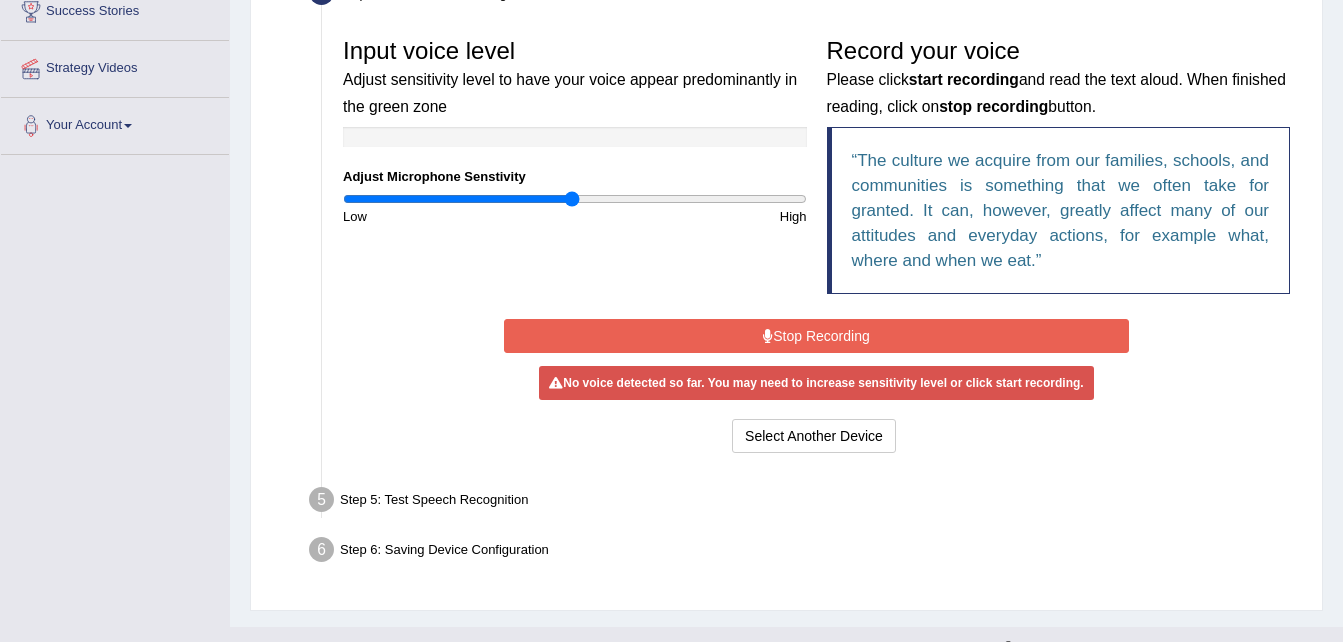 click on "Stop Recording" at bounding box center [816, 336] 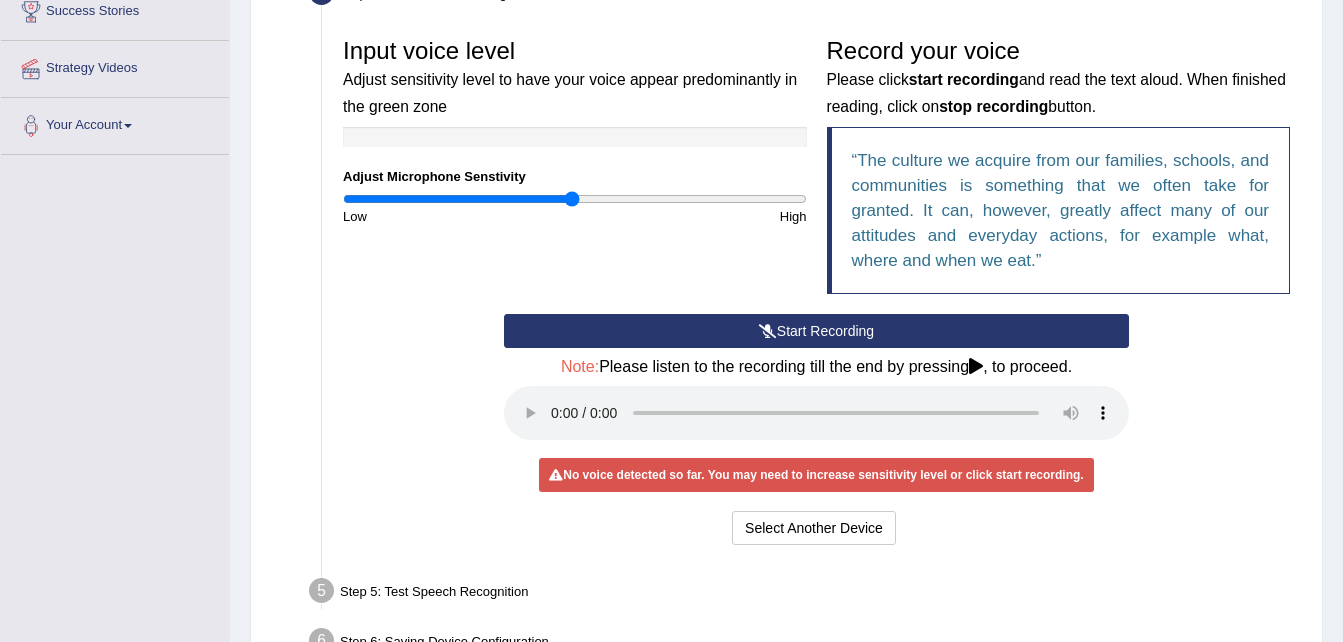 click on "Start Recording" at bounding box center [816, 331] 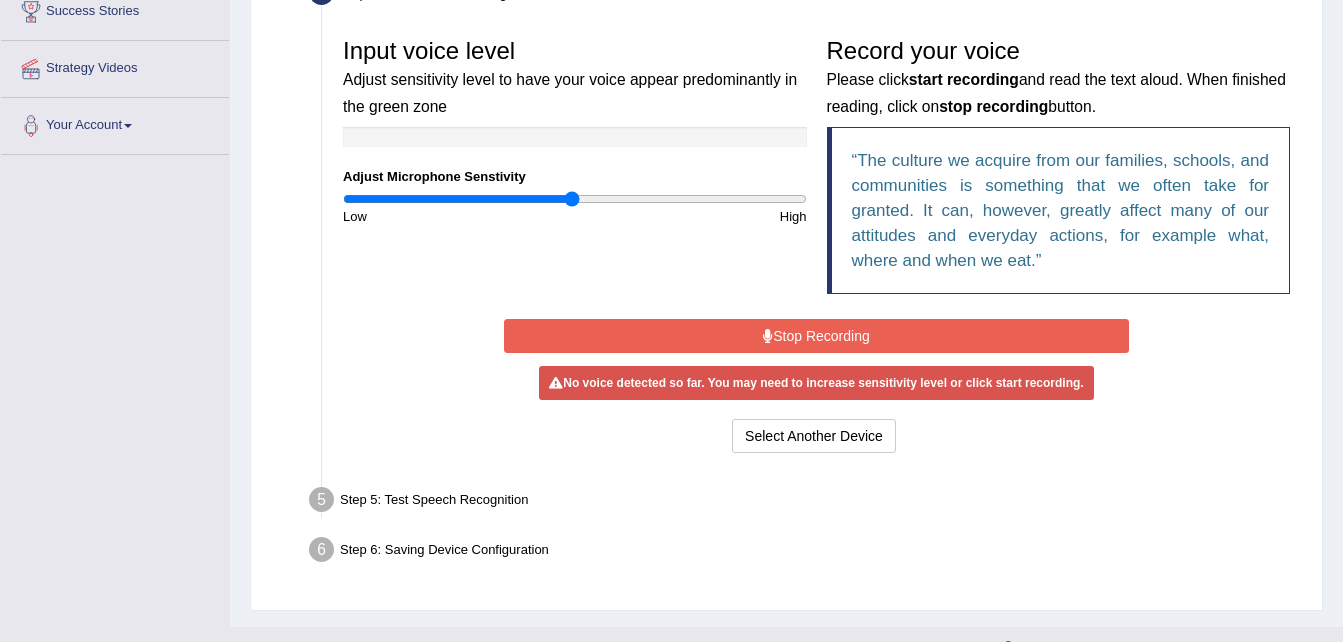 click on "Stop Recording" at bounding box center (816, 336) 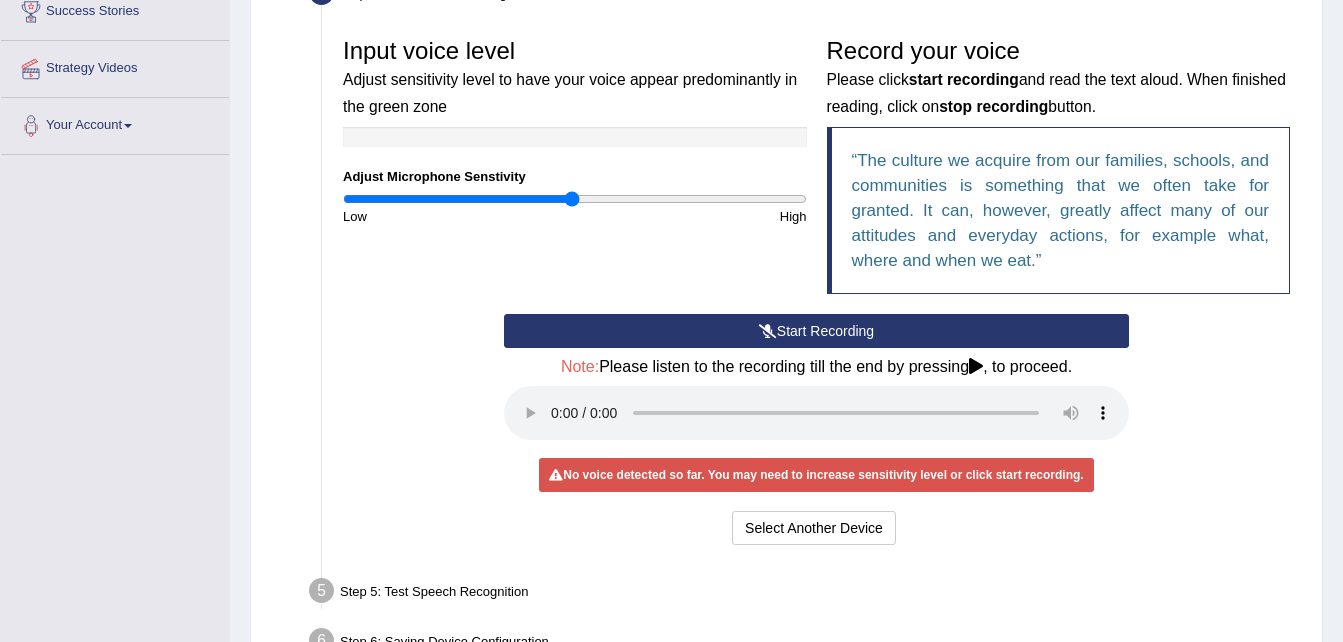 click on "Start Recording" at bounding box center (816, 331) 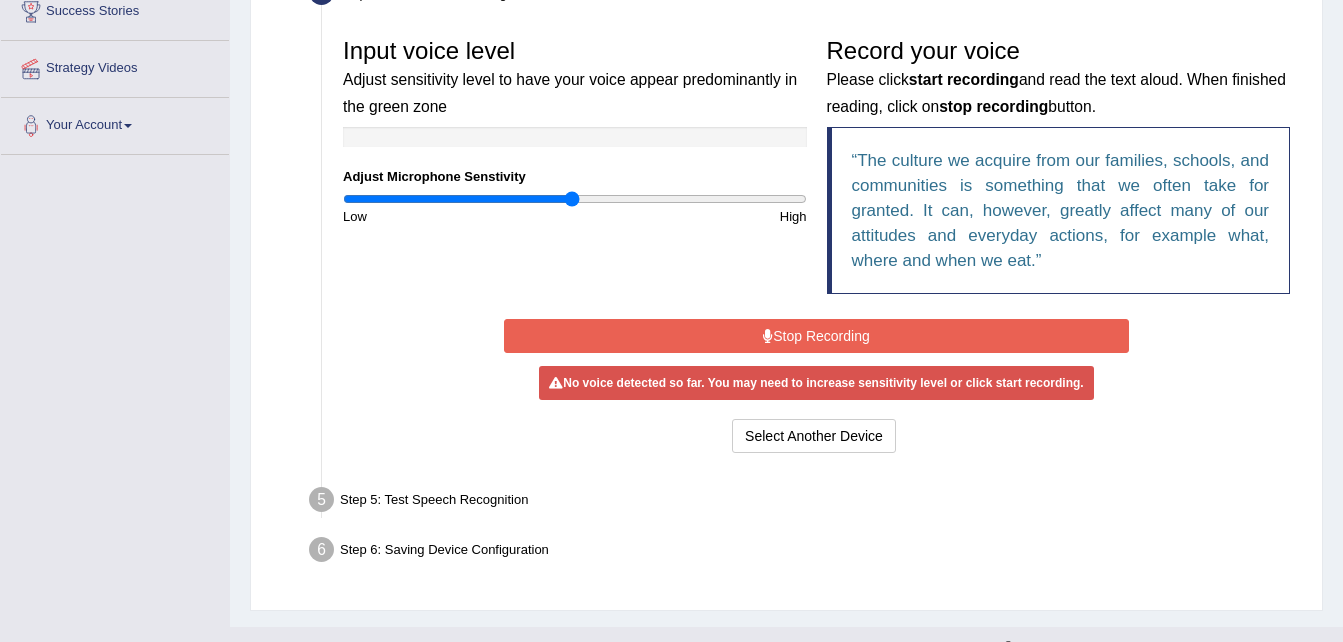 click on "Stop Recording" at bounding box center (816, 336) 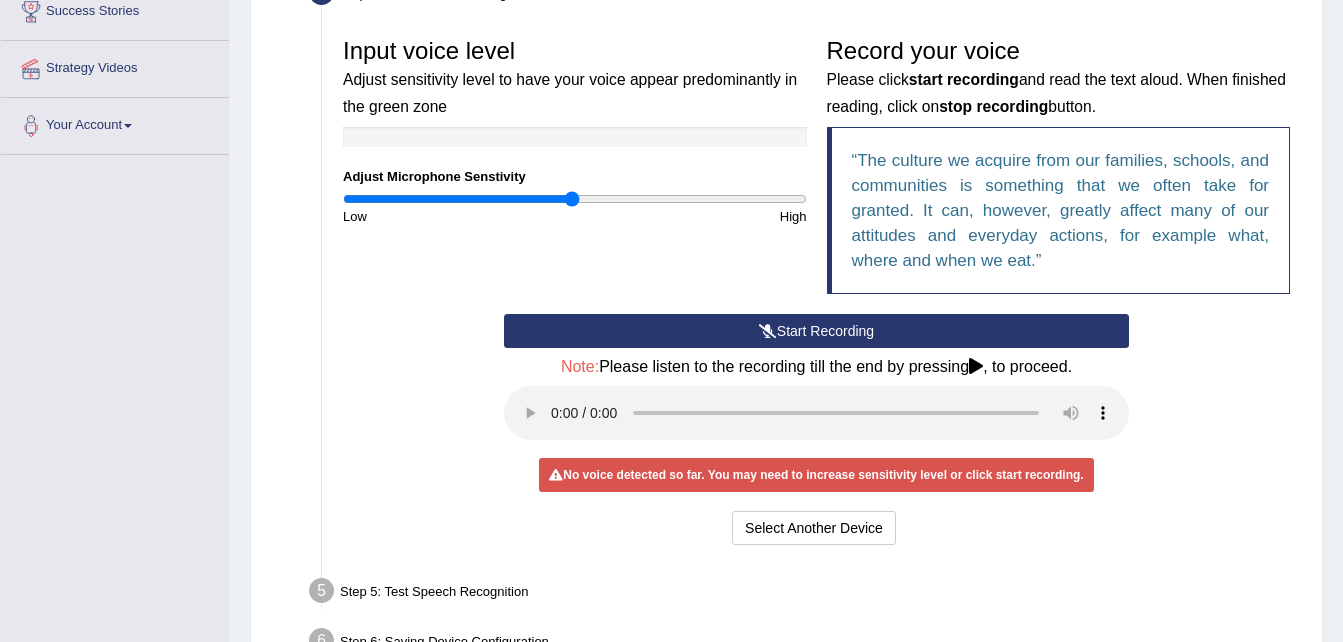 click on "Start Recording" at bounding box center (816, 331) 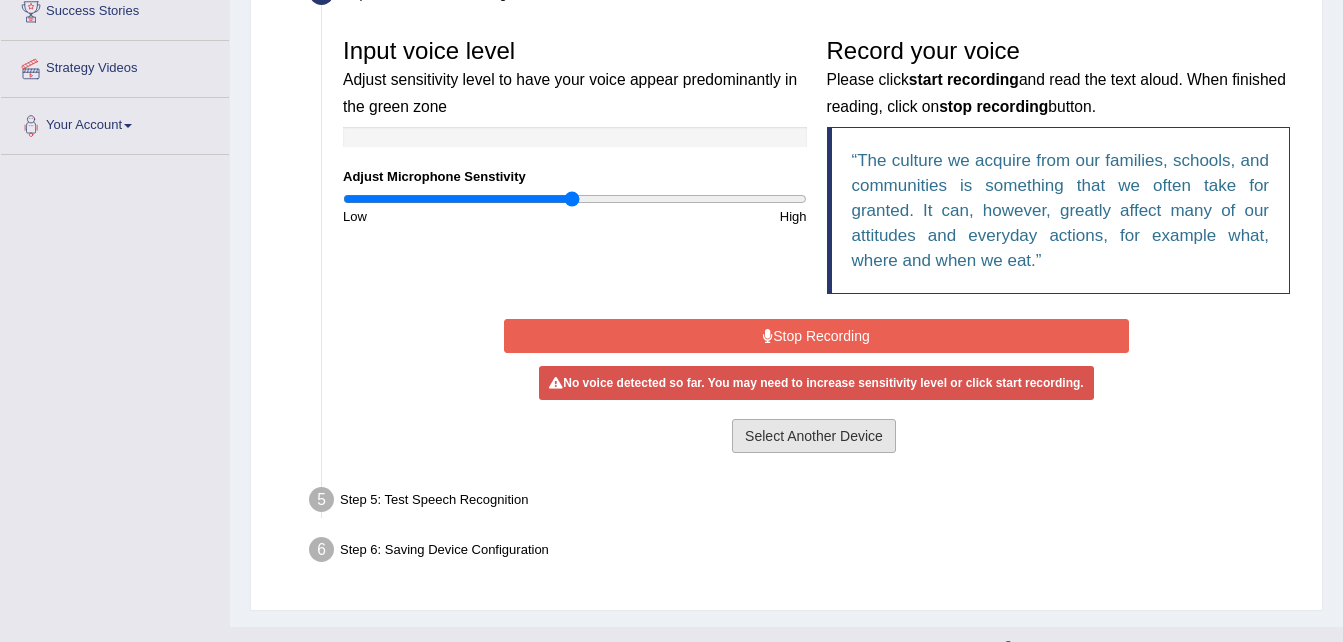 click on "Select Another Device" at bounding box center [814, 436] 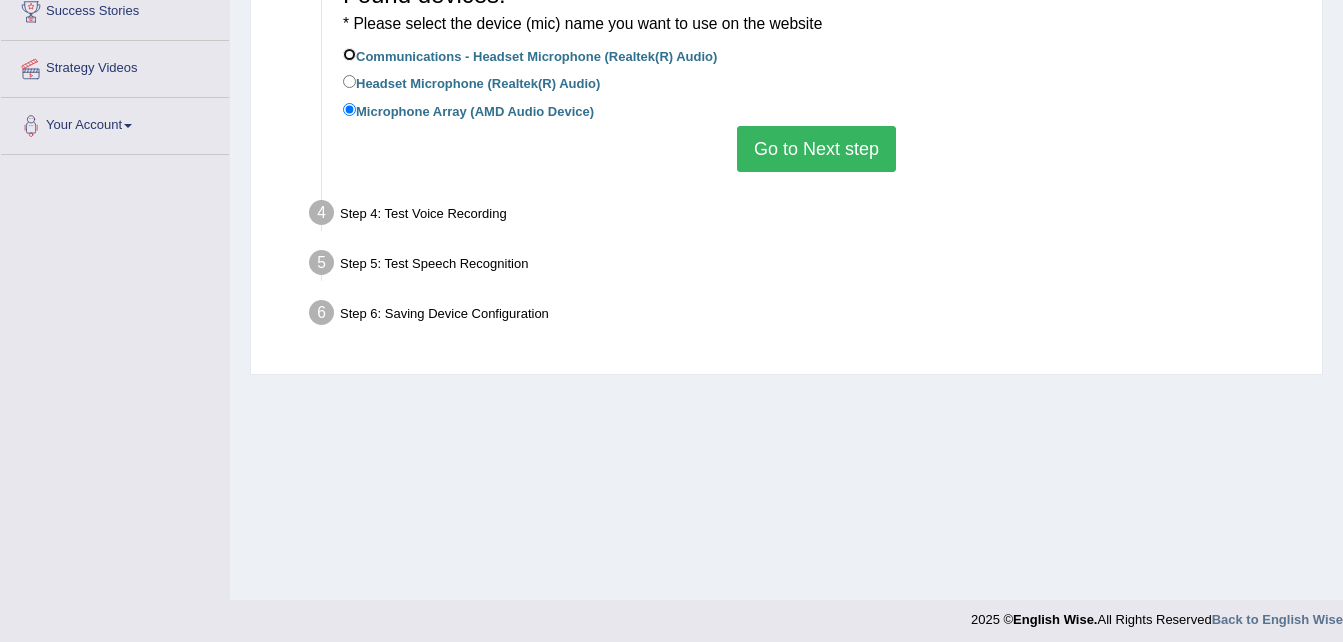 click on "Communications - Headset Microphone (Realtek(R) Audio)" at bounding box center (349, 54) 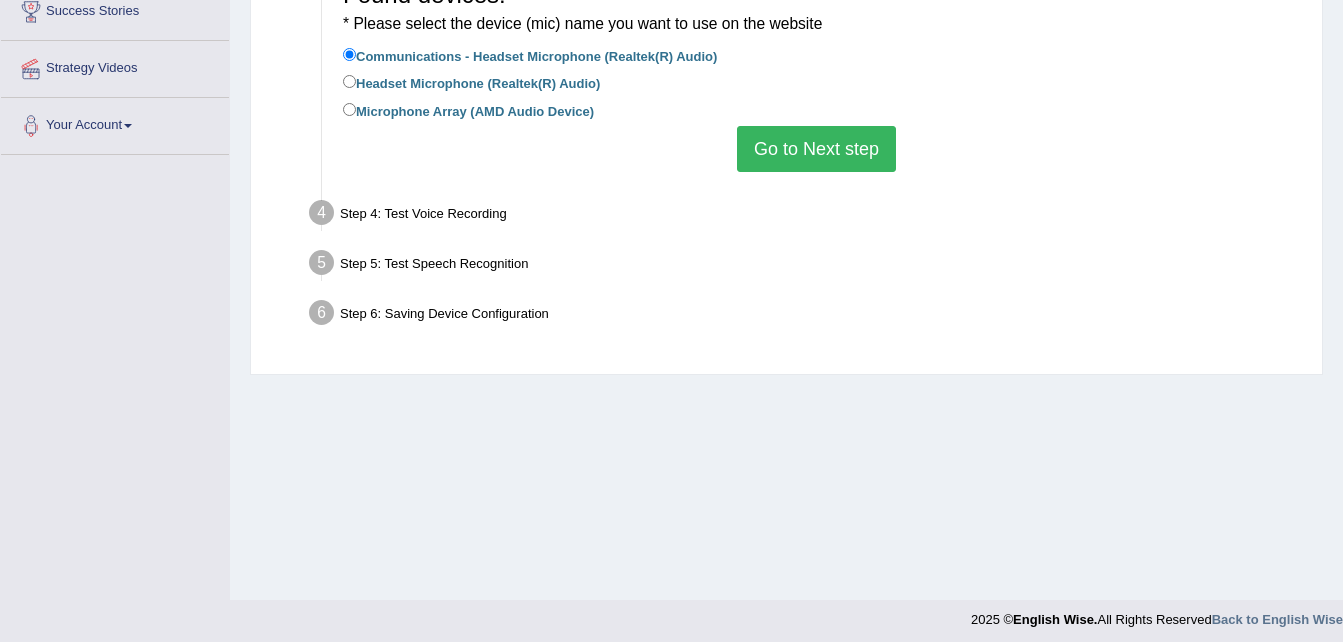 click on "Go to Next step" at bounding box center (816, 149) 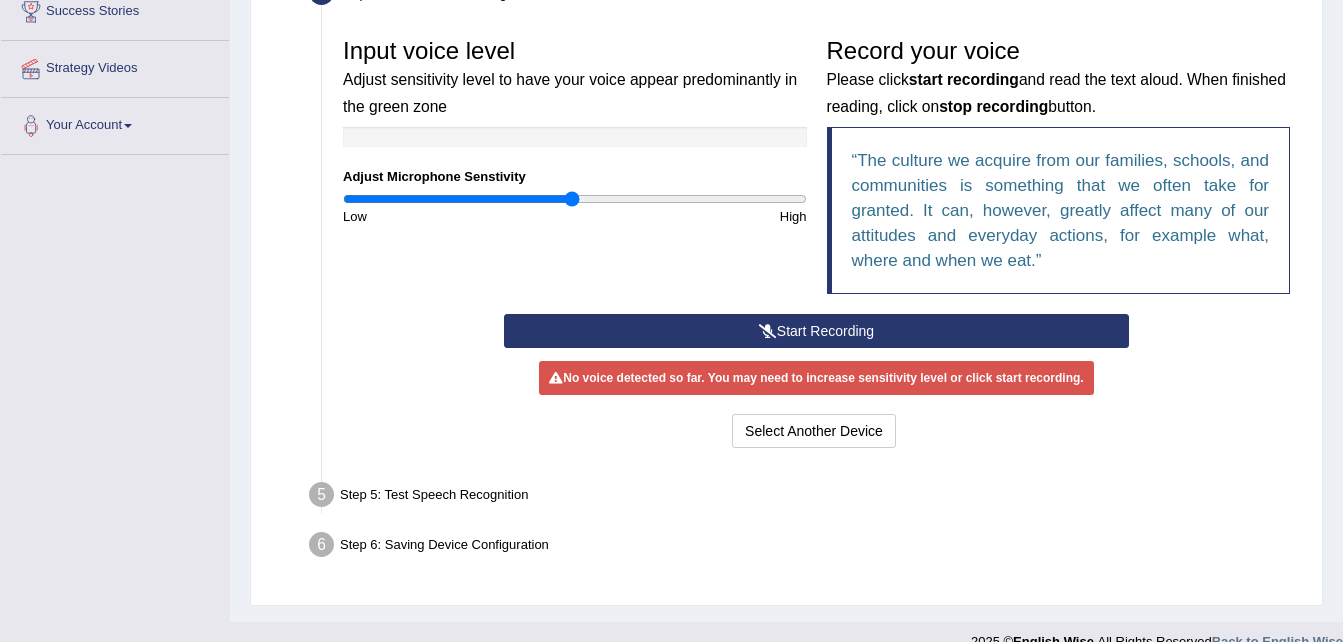 click on "Start Recording" at bounding box center [816, 331] 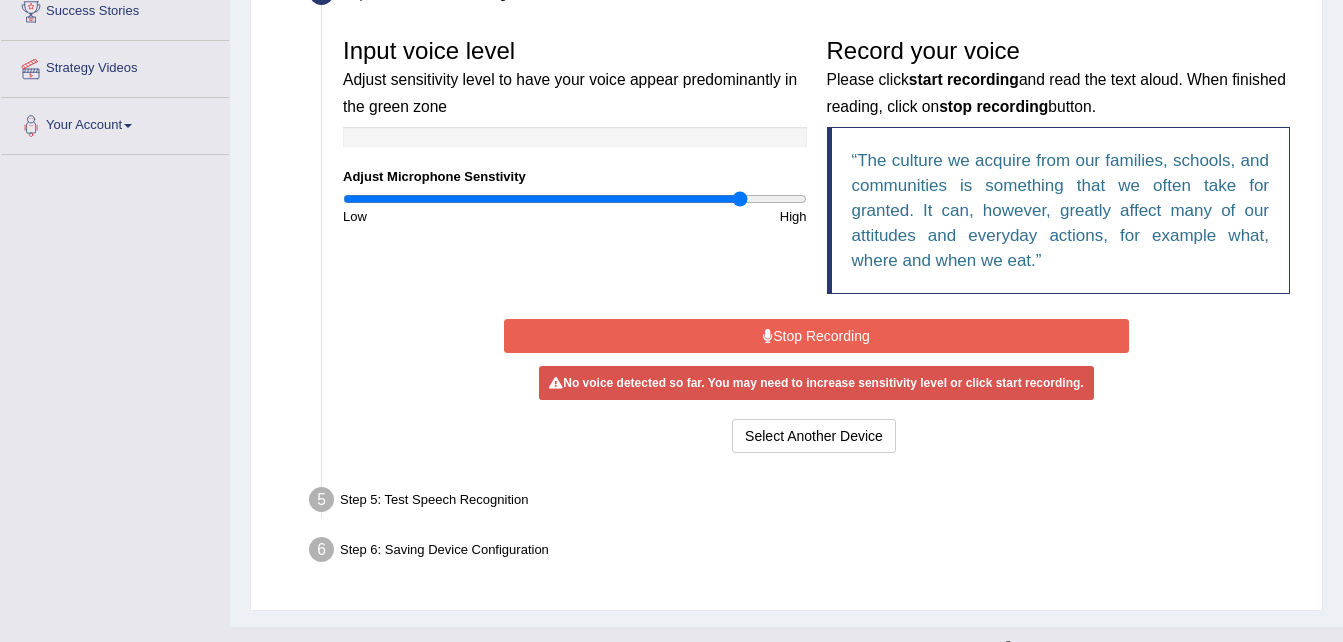 click at bounding box center [575, 199] 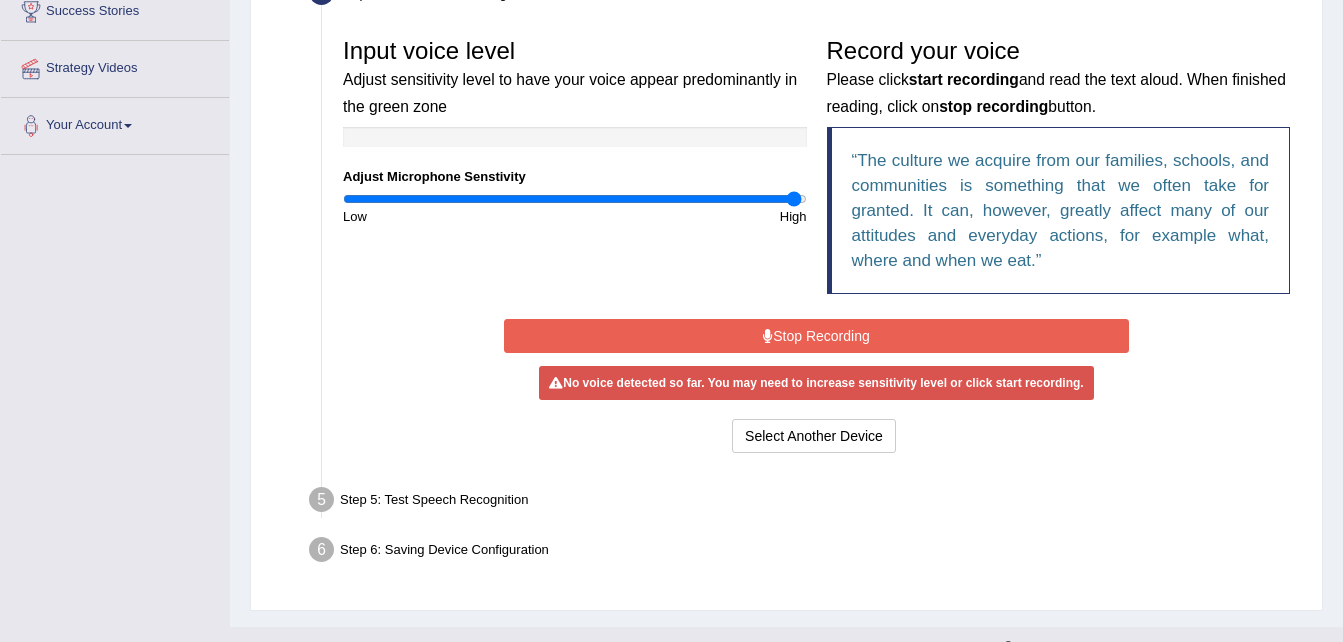 type on "1.98" 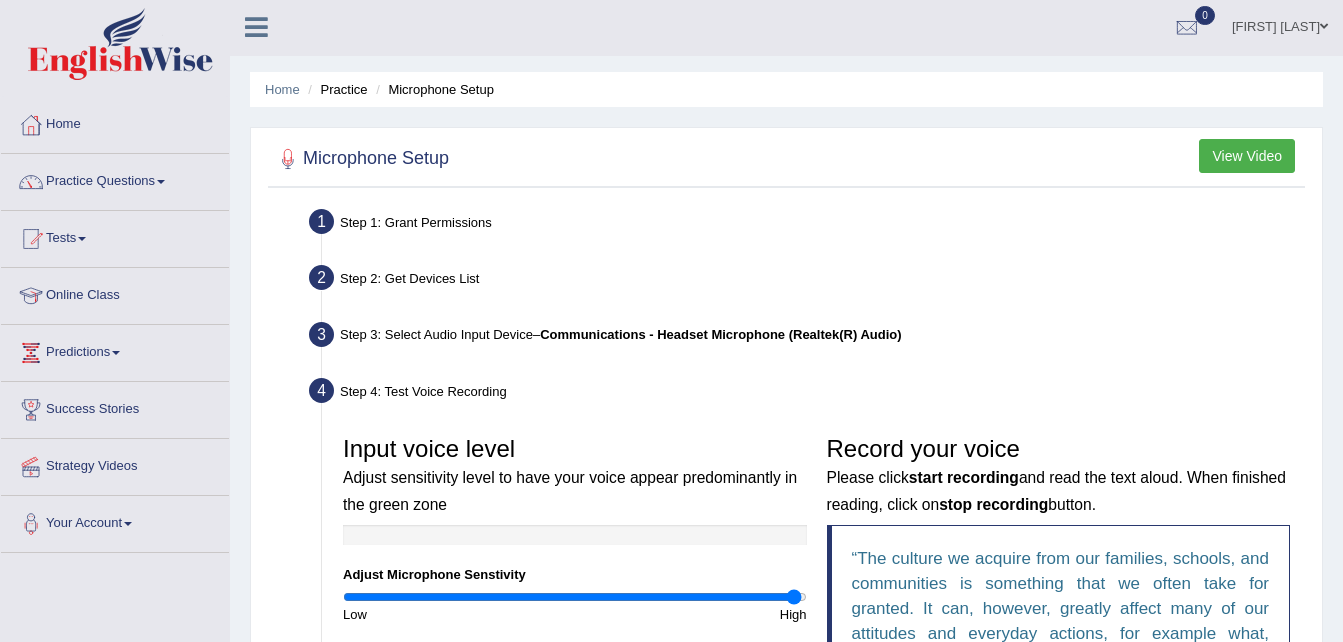 scroll, scrollTop: 0, scrollLeft: 0, axis: both 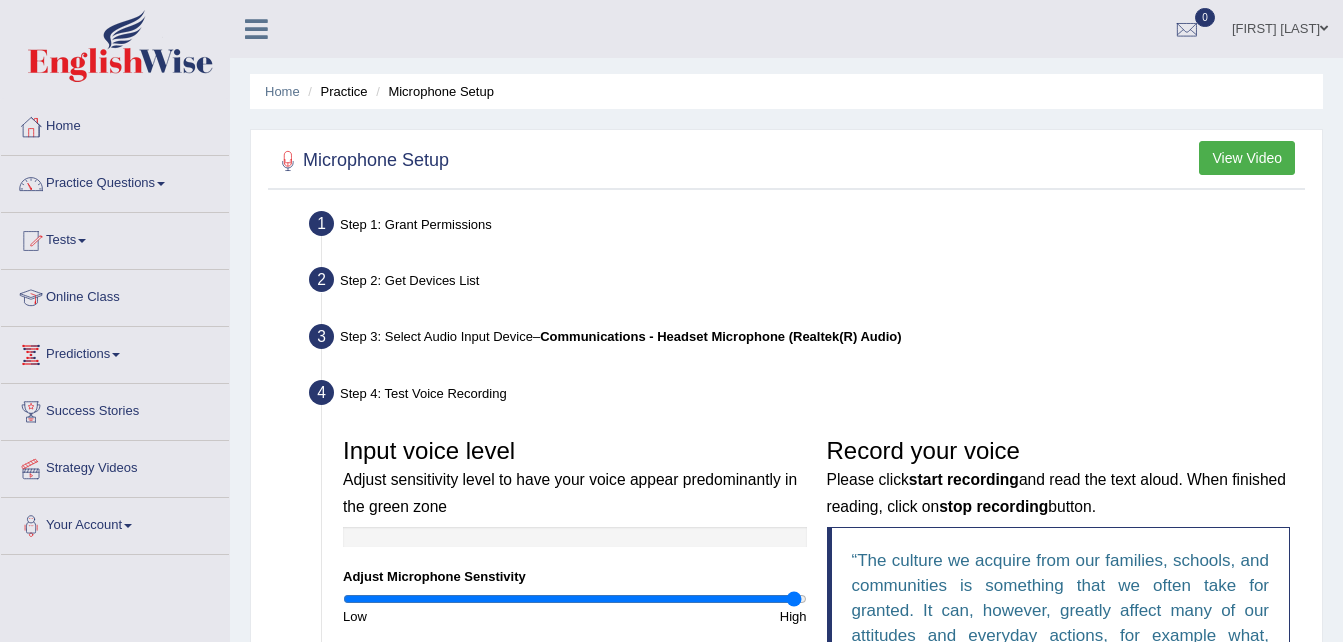 click on "Online Class" at bounding box center [115, 295] 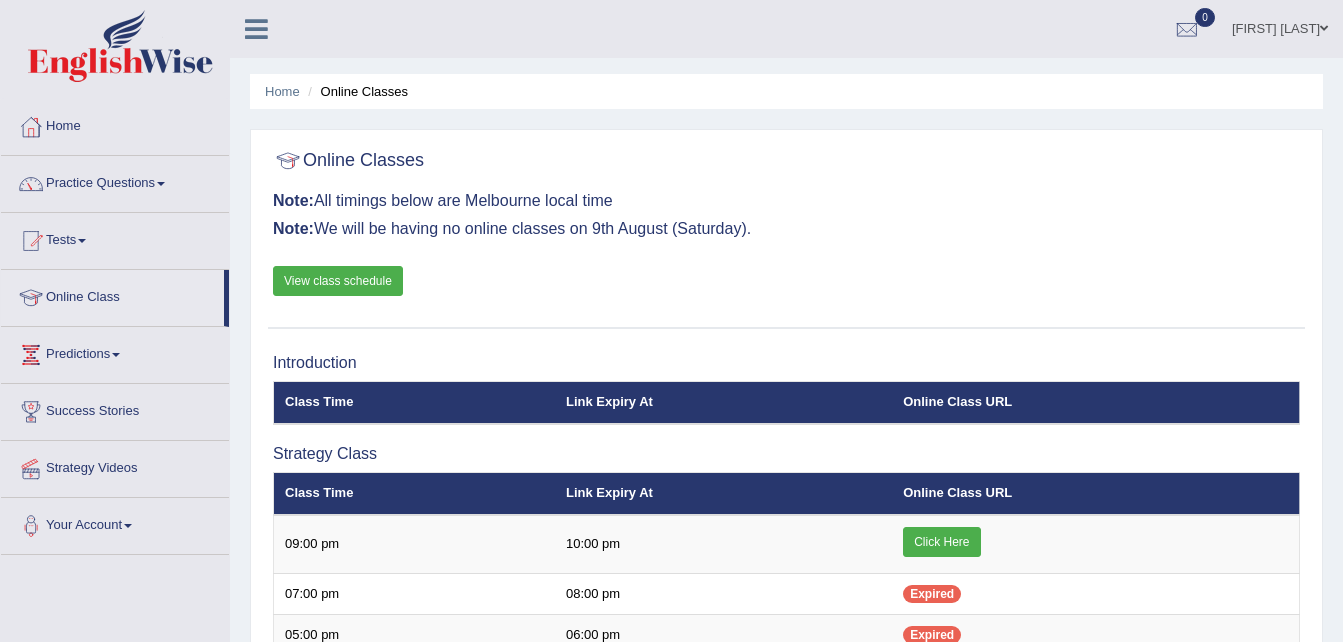 scroll, scrollTop: 0, scrollLeft: 0, axis: both 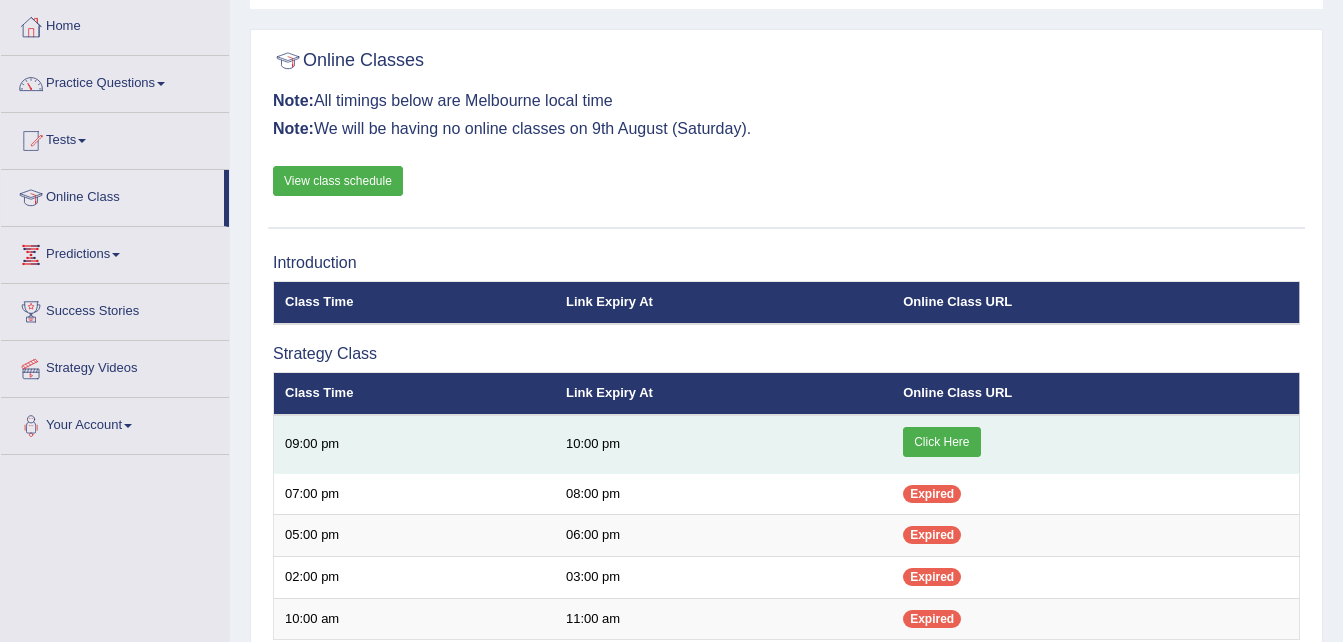 click on "Click Here" at bounding box center (941, 442) 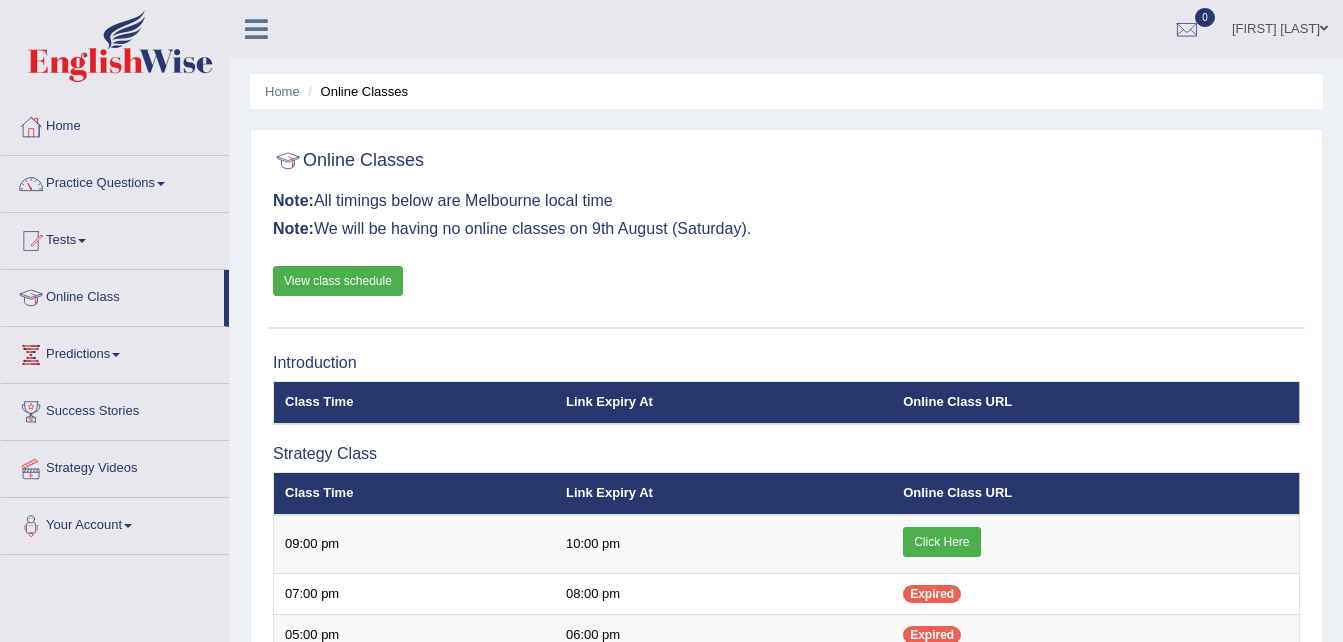 scroll, scrollTop: 100, scrollLeft: 0, axis: vertical 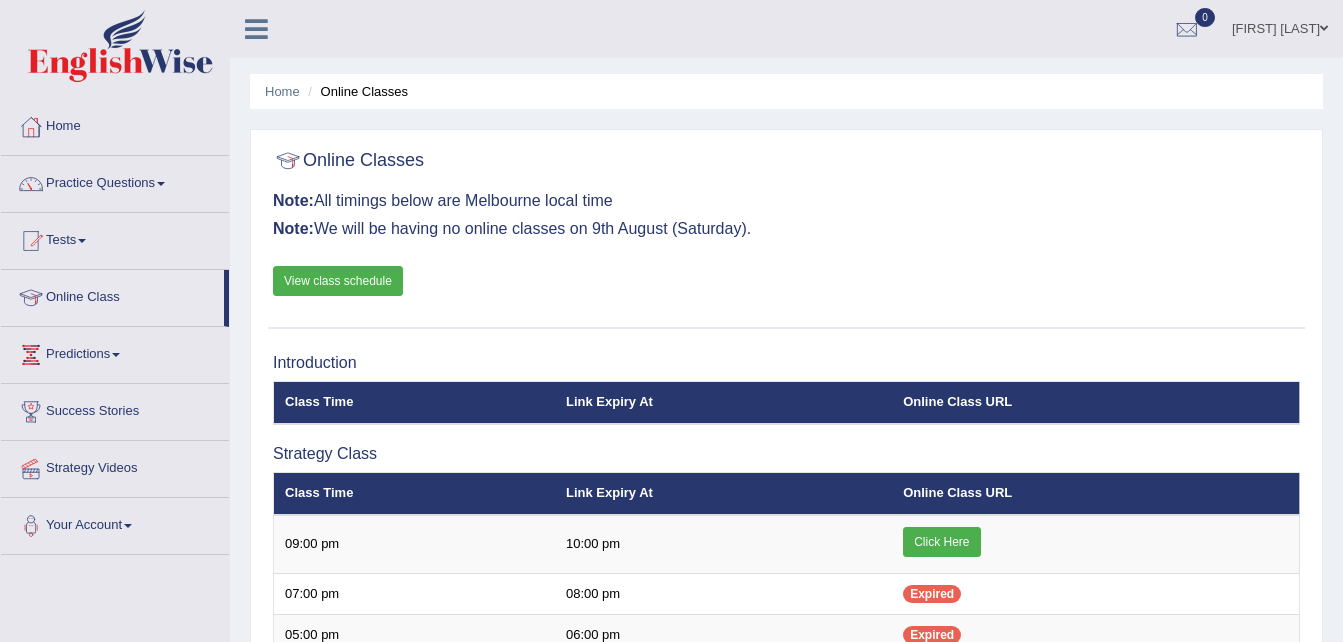 click on "Home" at bounding box center (115, 124) 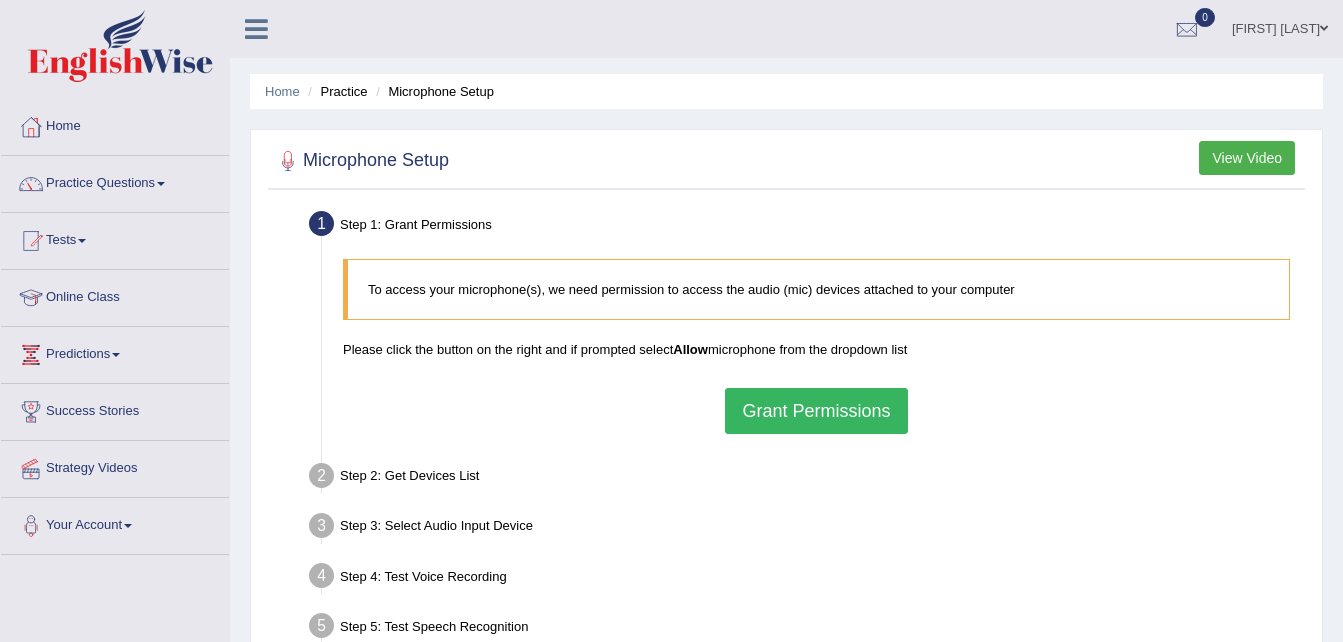 scroll, scrollTop: 0, scrollLeft: 0, axis: both 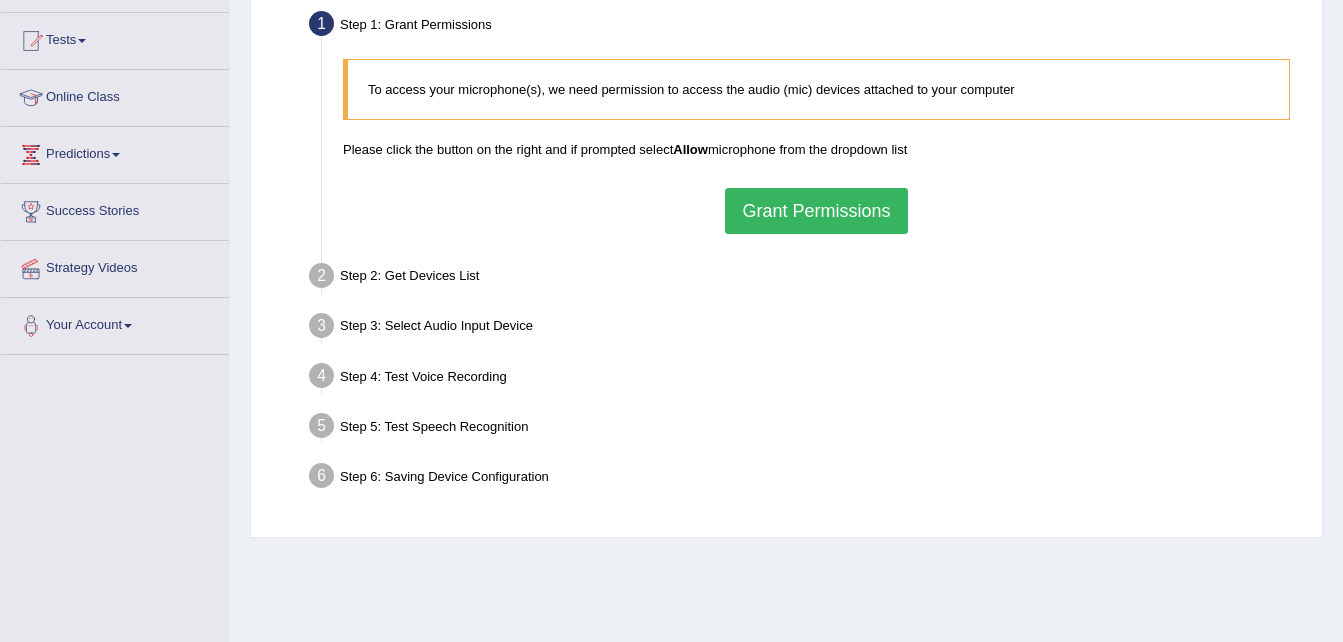 click on "Grant Permissions" at bounding box center (816, 211) 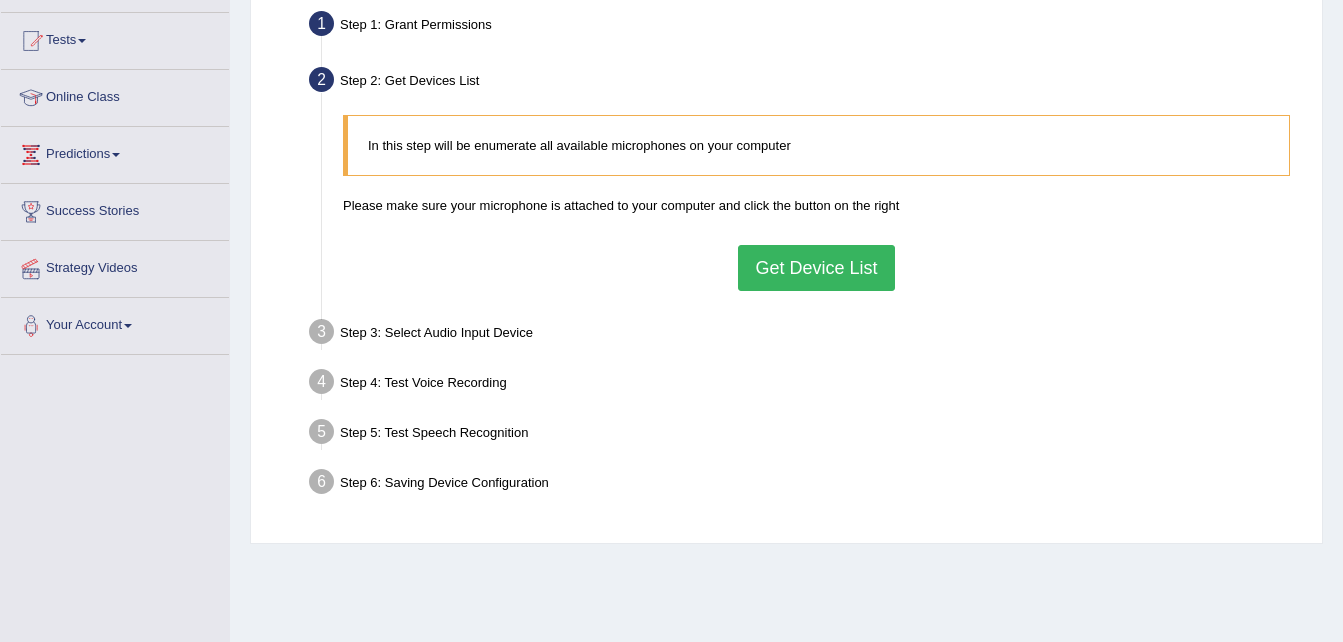 click on "Get Device List" at bounding box center [816, 268] 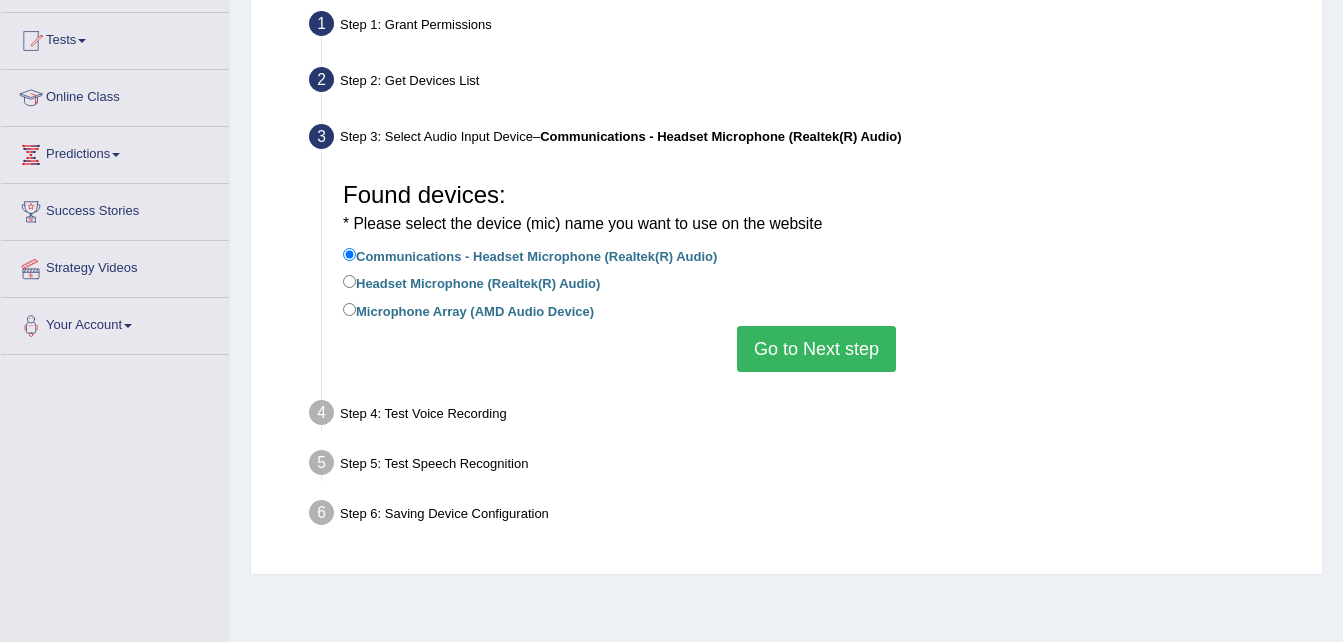 click on "Go to Next step" at bounding box center [816, 349] 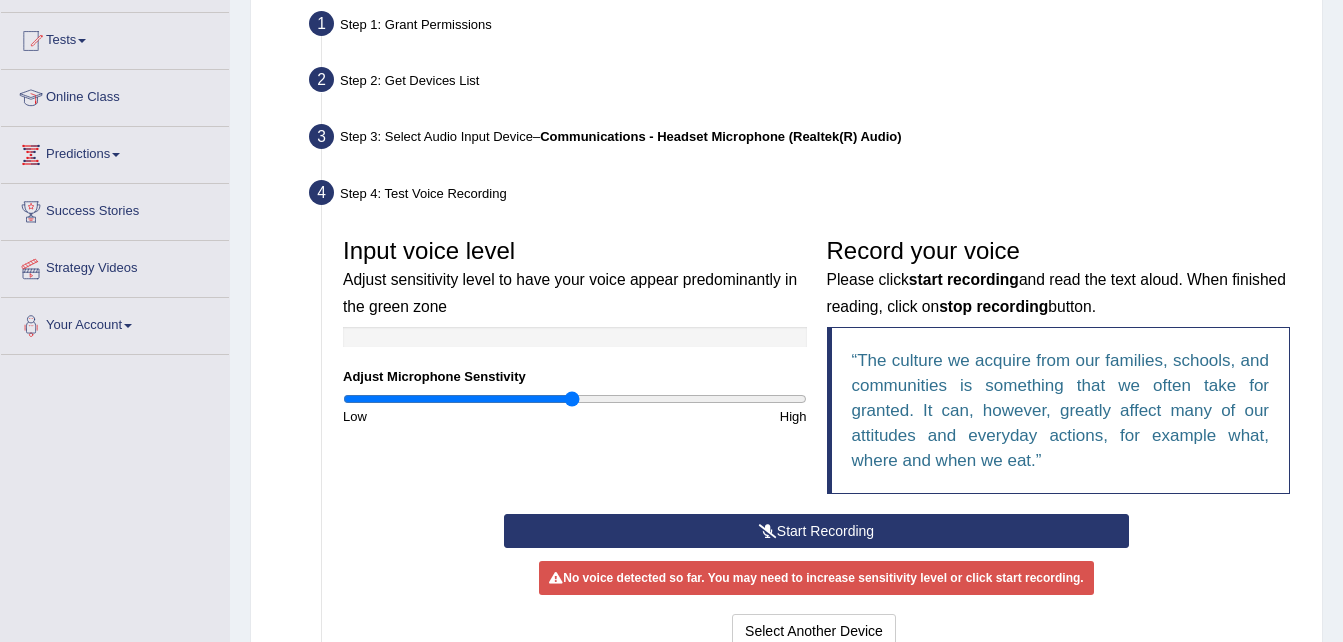 scroll, scrollTop: 0, scrollLeft: 0, axis: both 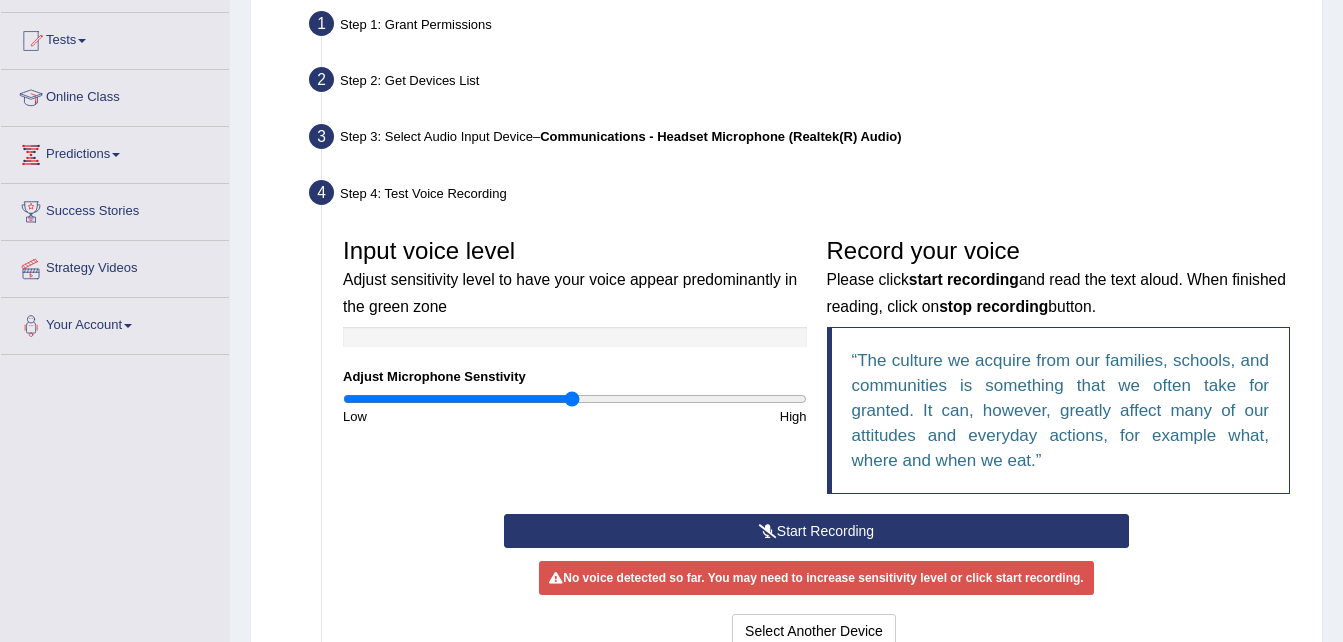 click on "Start Recording" at bounding box center [816, 531] 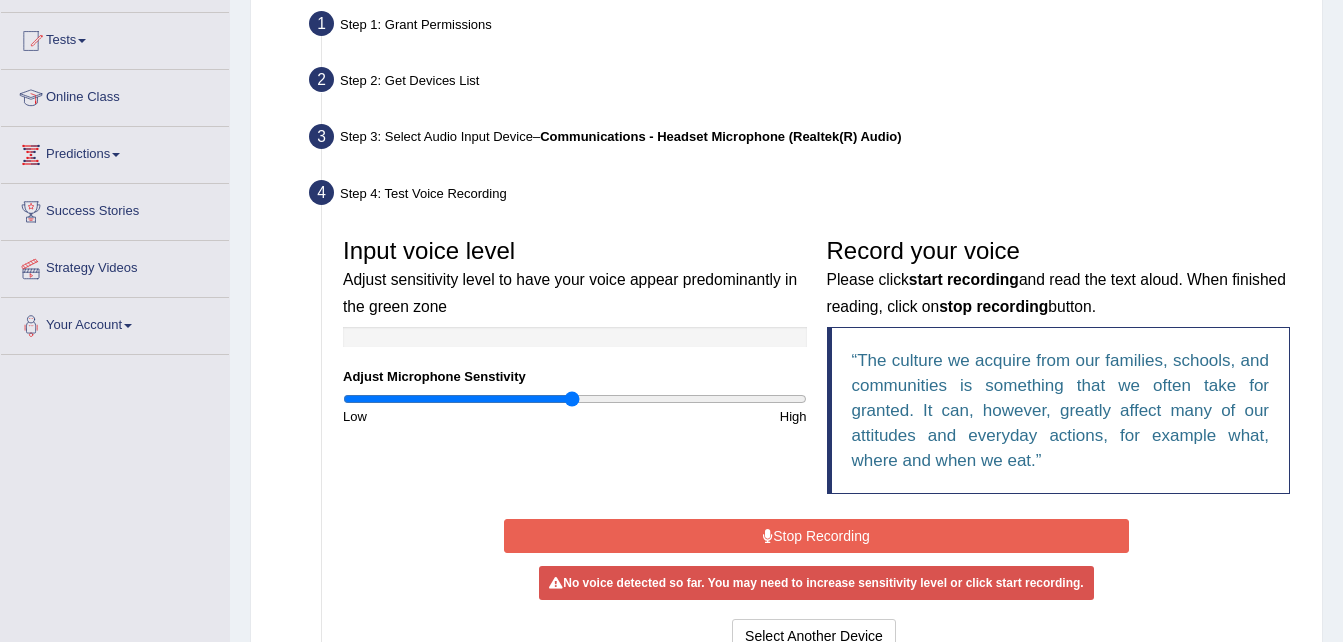 click on "Stop Recording" at bounding box center [816, 536] 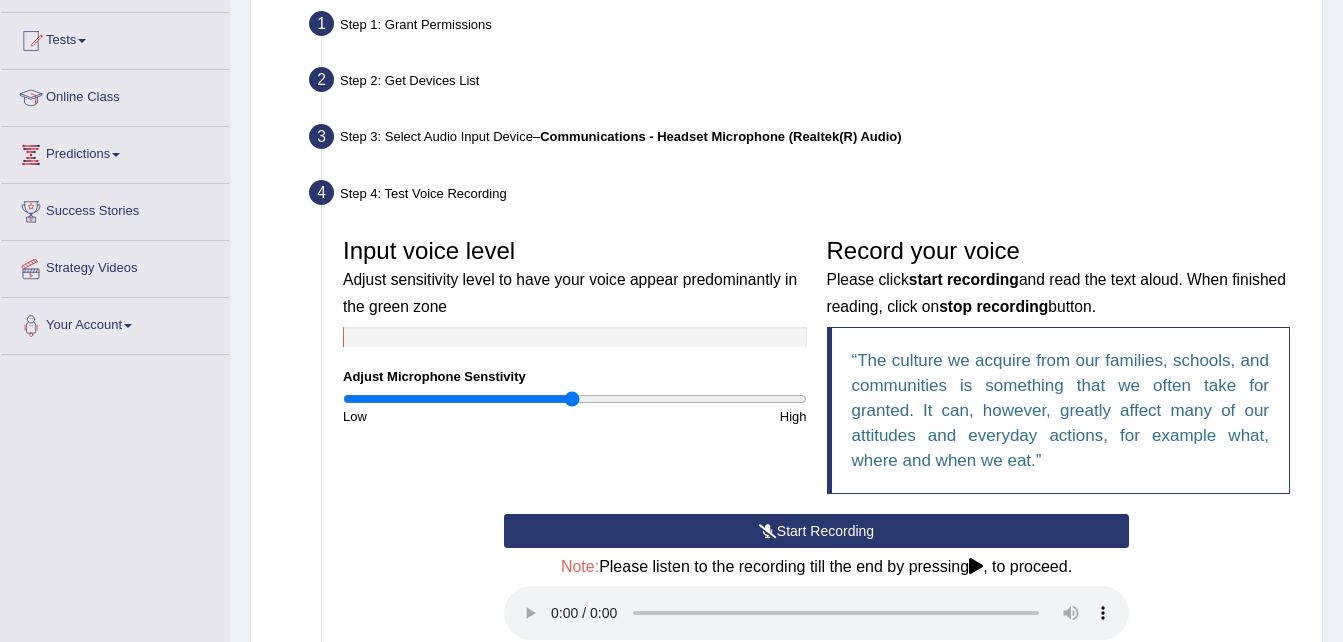 click at bounding box center [768, 531] 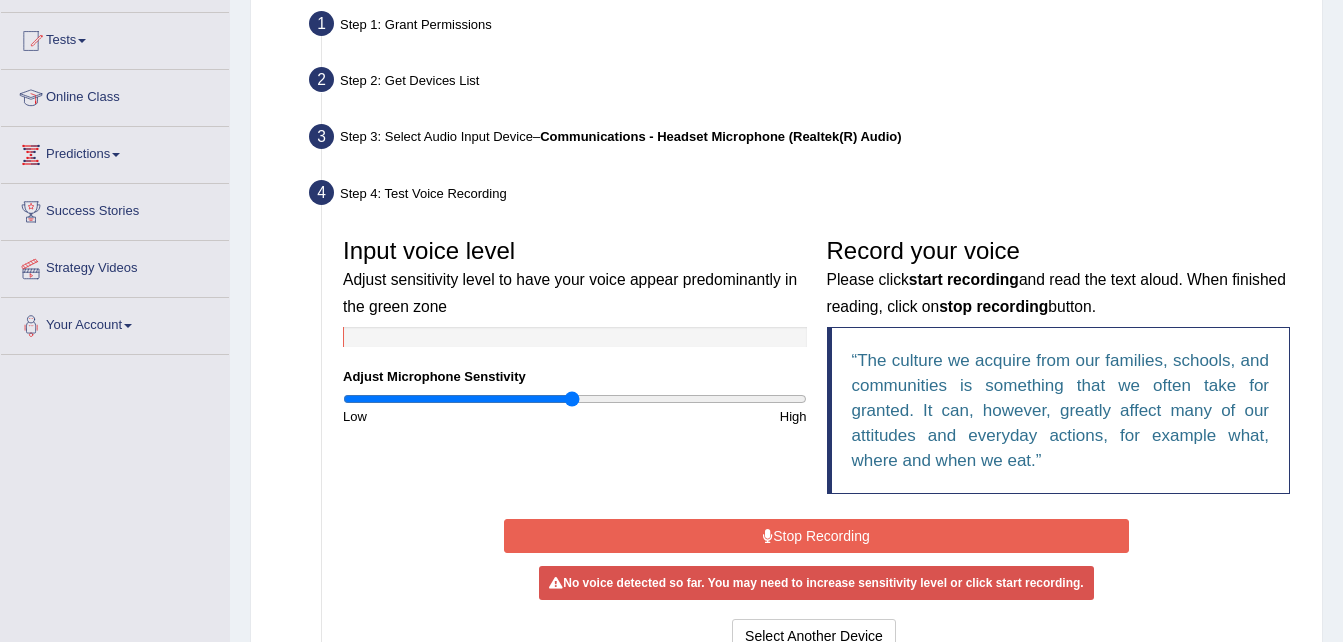 click on "Stop Recording" at bounding box center (816, 536) 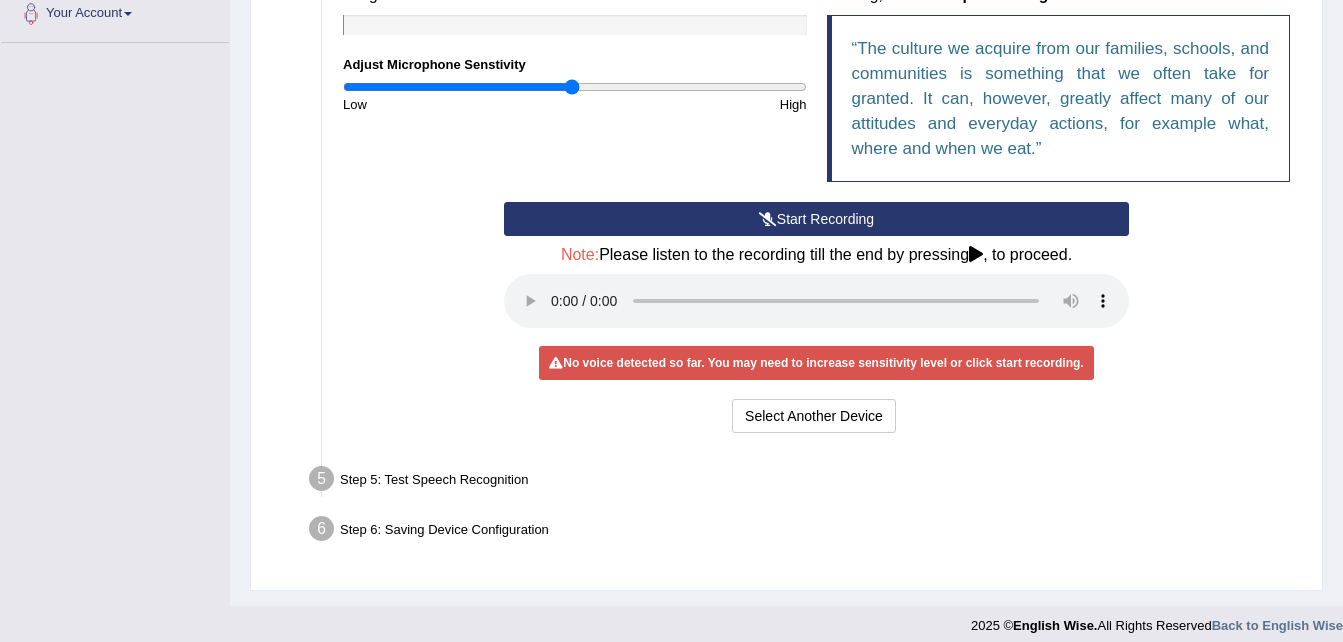 scroll, scrollTop: 526, scrollLeft: 0, axis: vertical 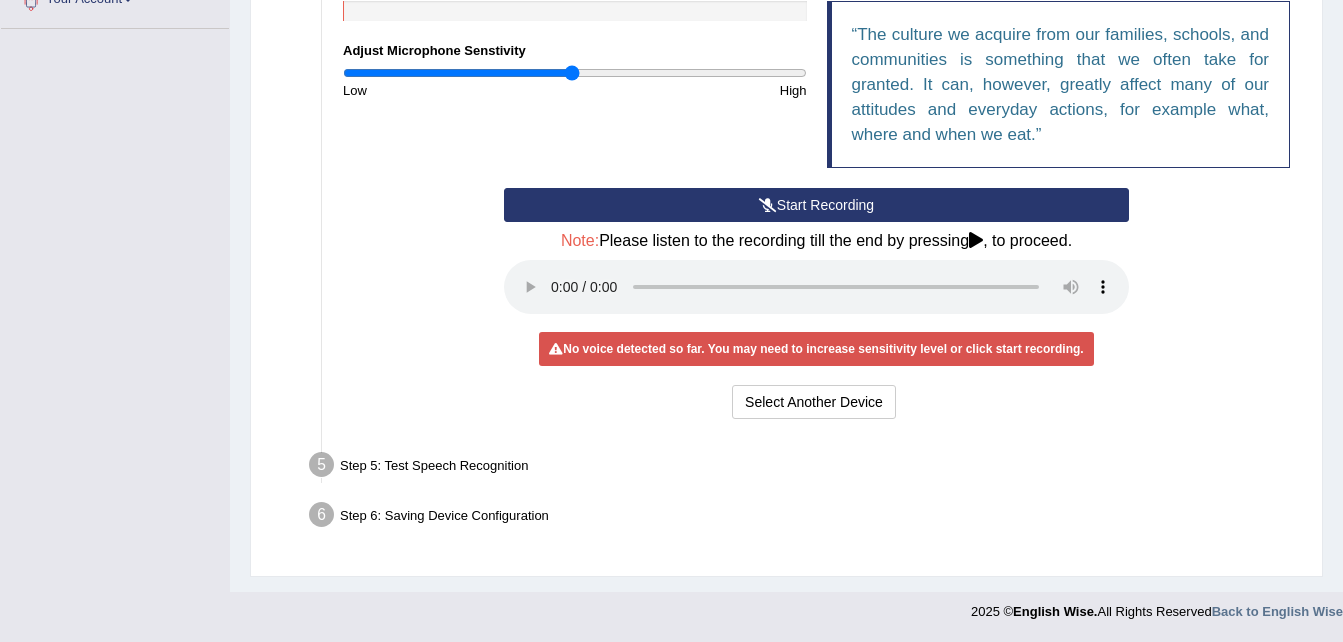 click on "No voice detected so far. You may need to increase sensitivity level or click start recording." at bounding box center [816, 349] 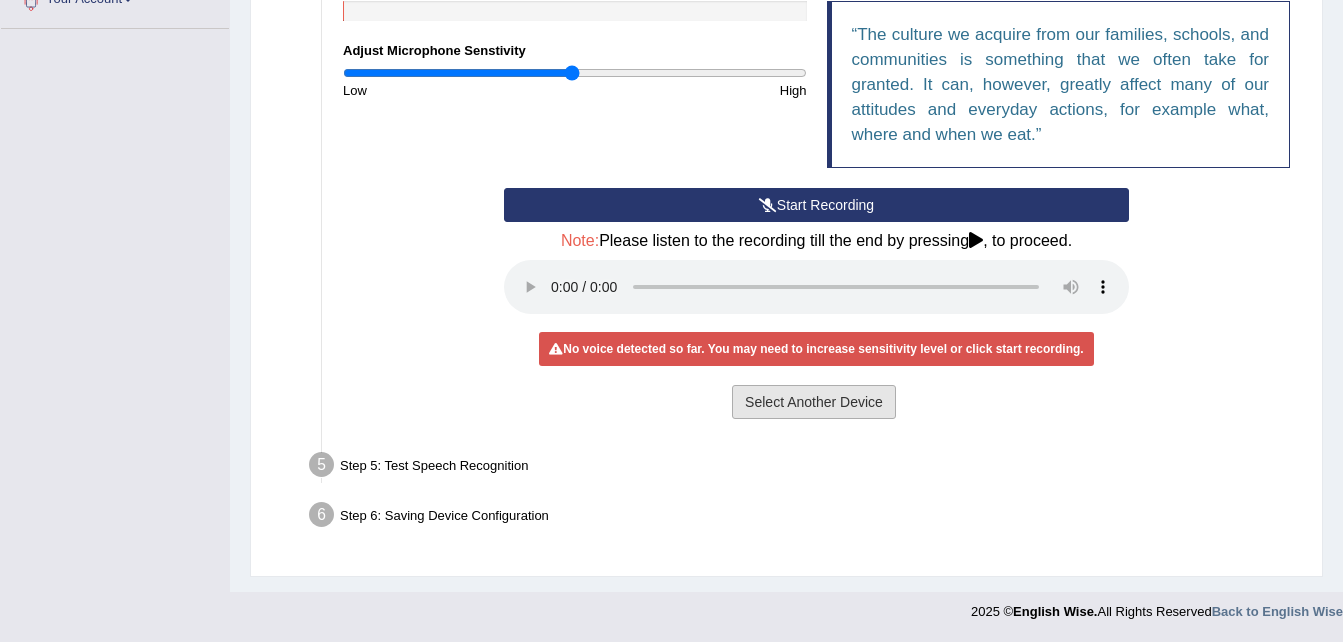 click on "Select Another Device" at bounding box center (814, 402) 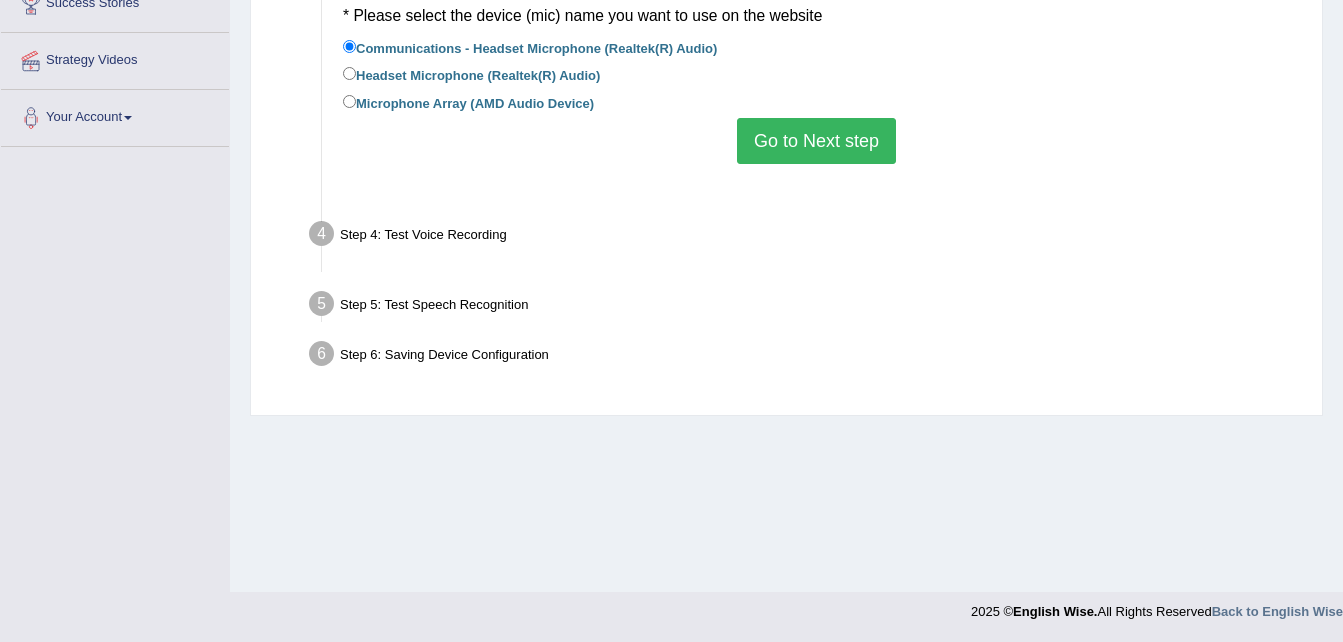 scroll, scrollTop: 408, scrollLeft: 0, axis: vertical 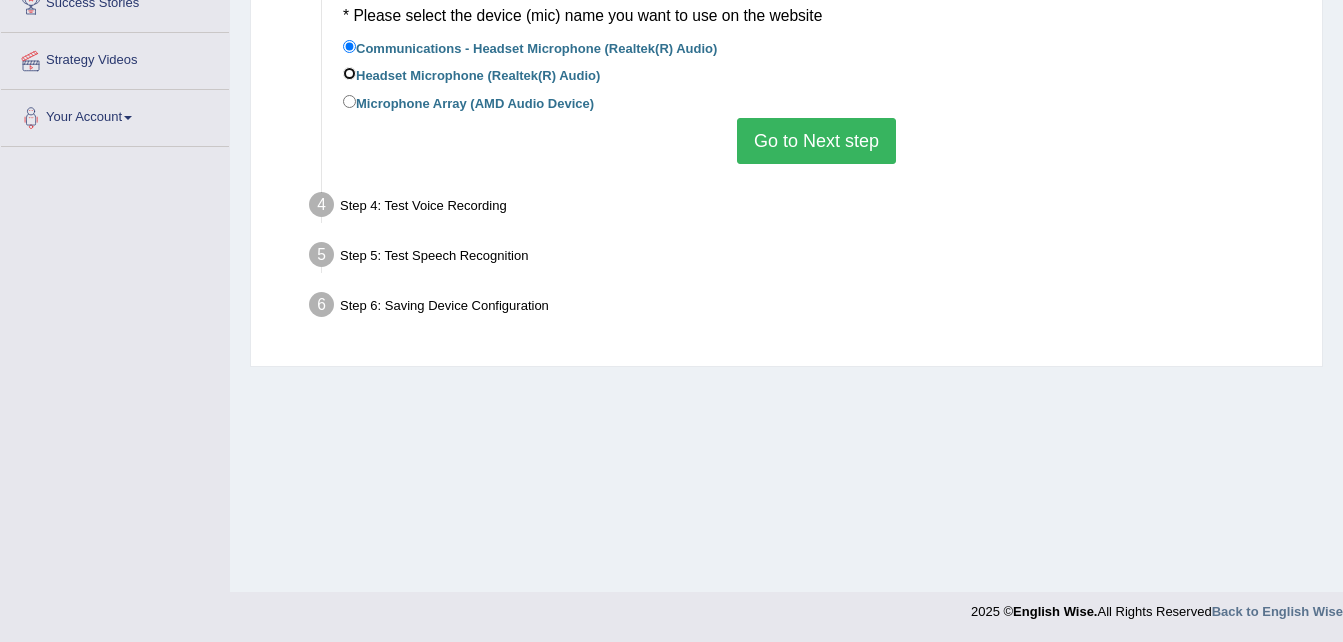 click on "Headset Microphone (Realtek(R) Audio)" at bounding box center (349, 73) 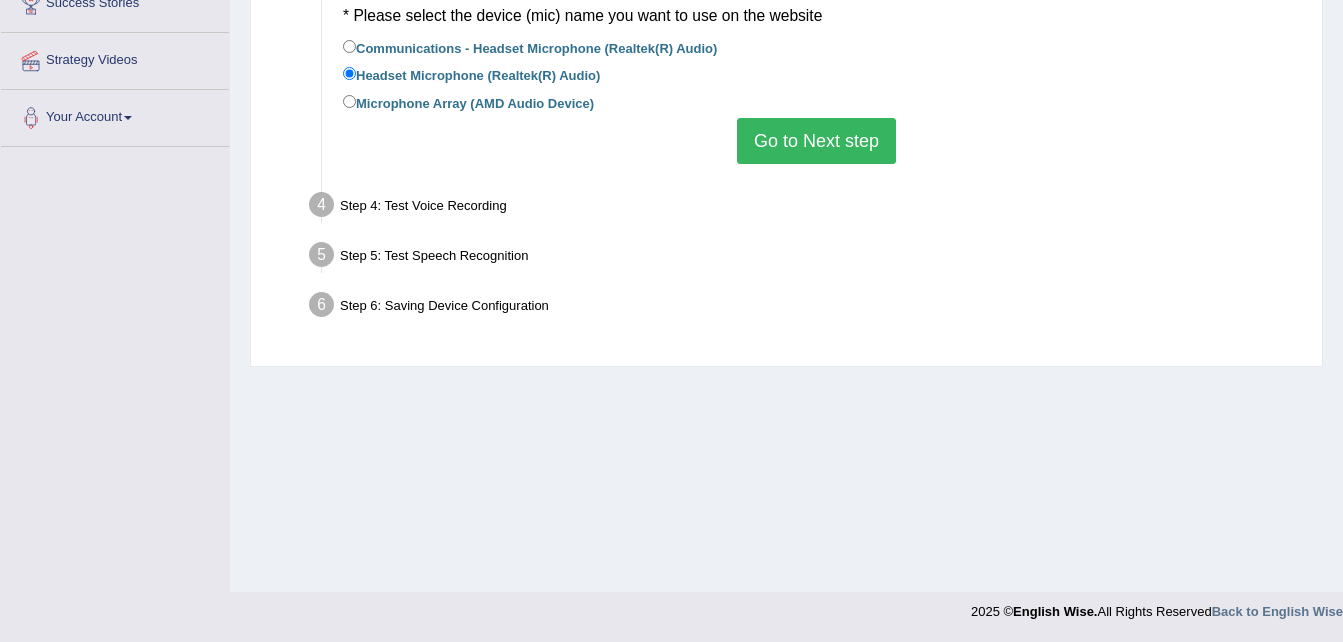 click on "Go to Next step" at bounding box center (816, 141) 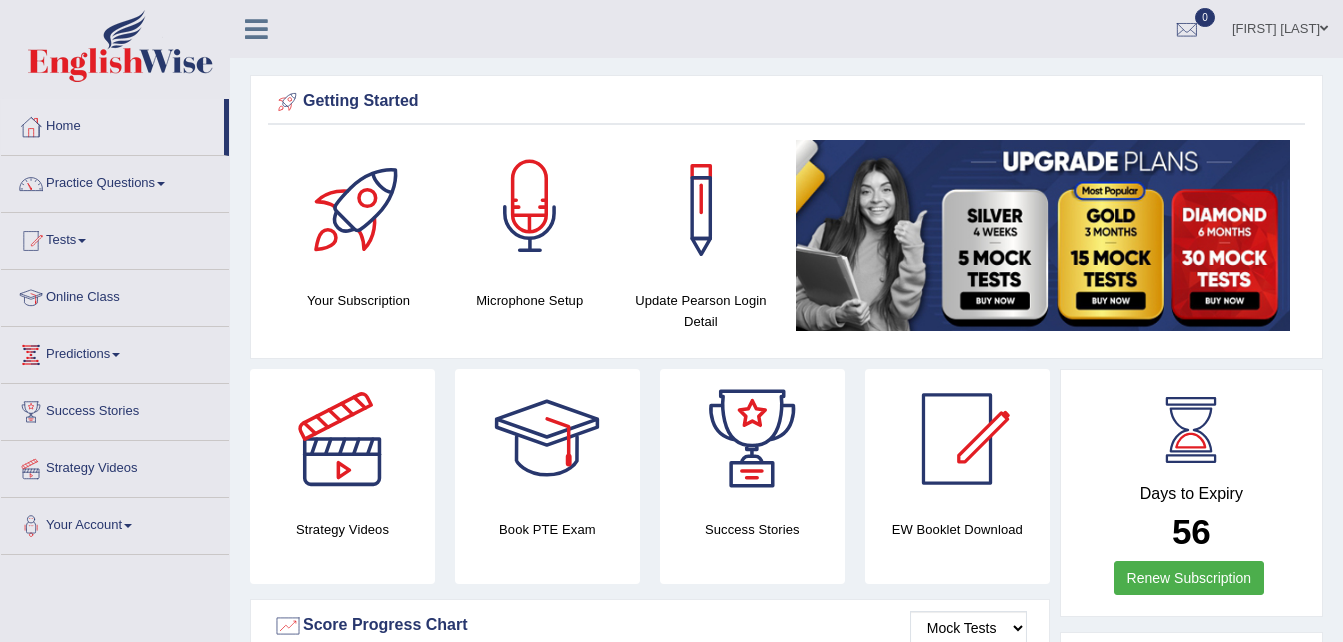 scroll, scrollTop: 0, scrollLeft: 0, axis: both 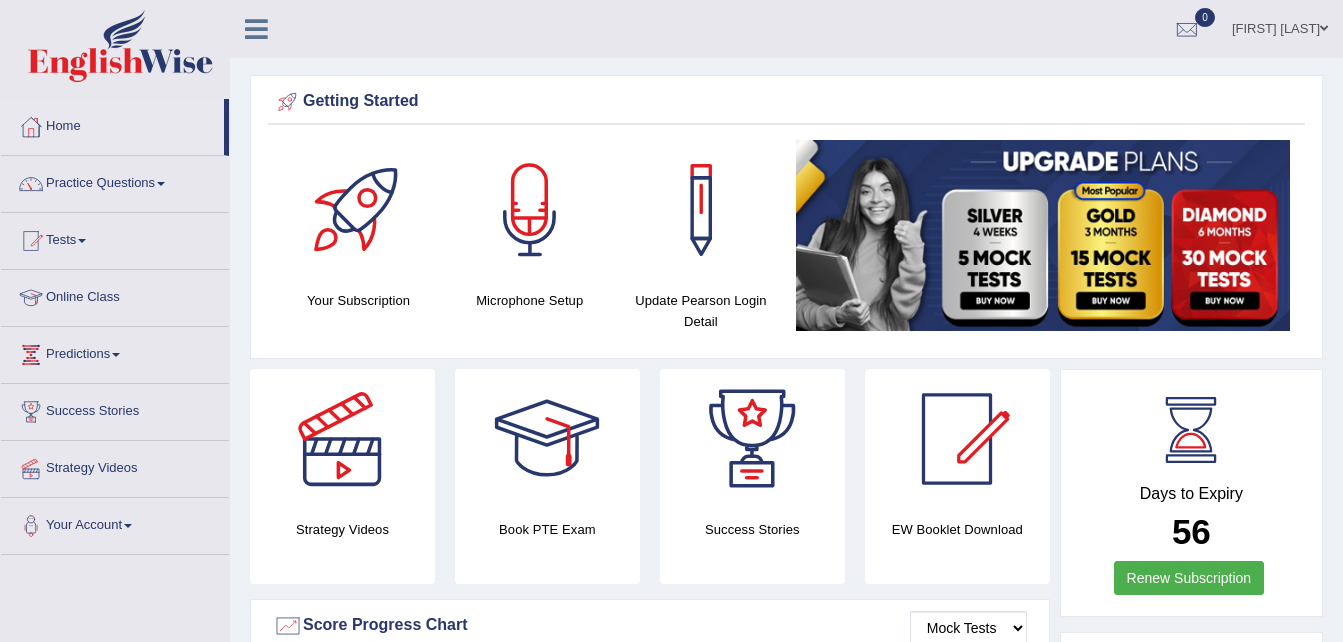 click at bounding box center (530, 210) 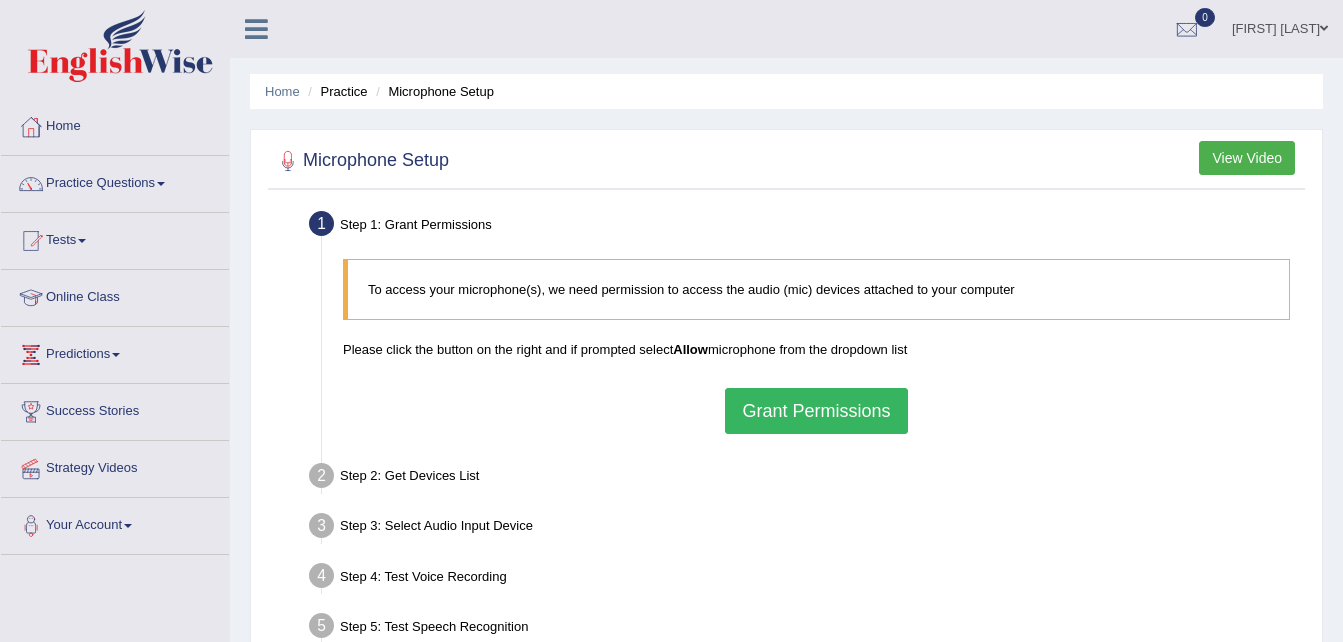 scroll, scrollTop: 0, scrollLeft: 0, axis: both 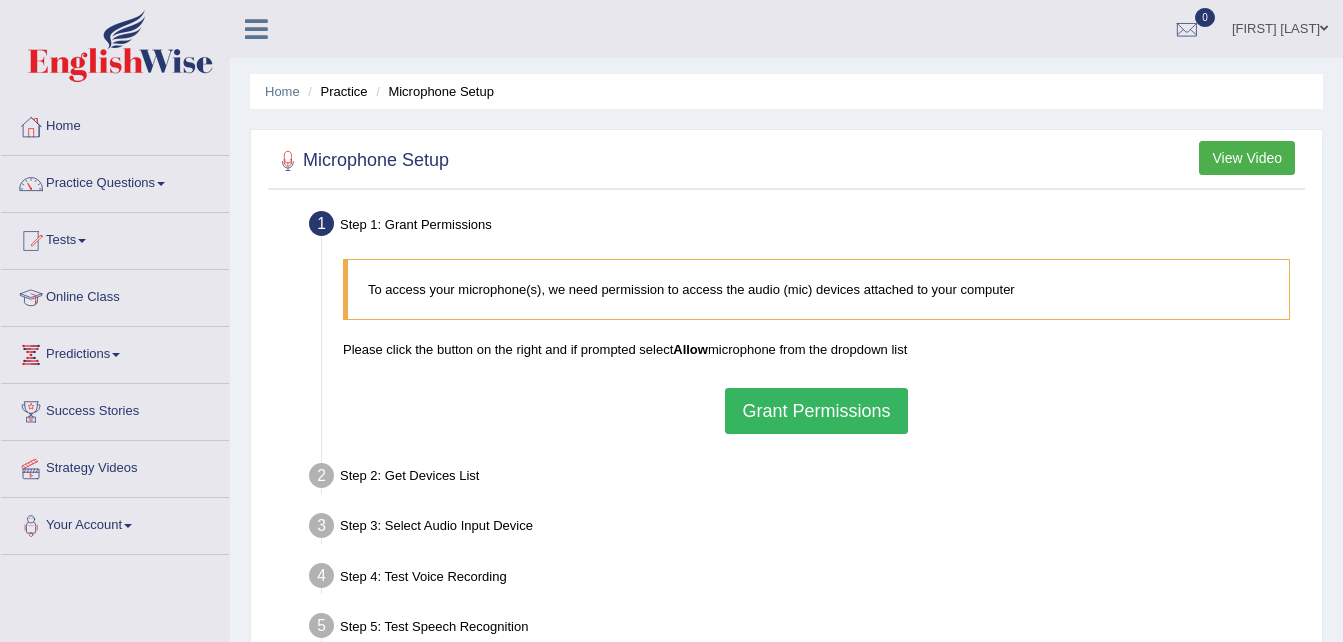 click on "Grant Permissions" at bounding box center (816, 411) 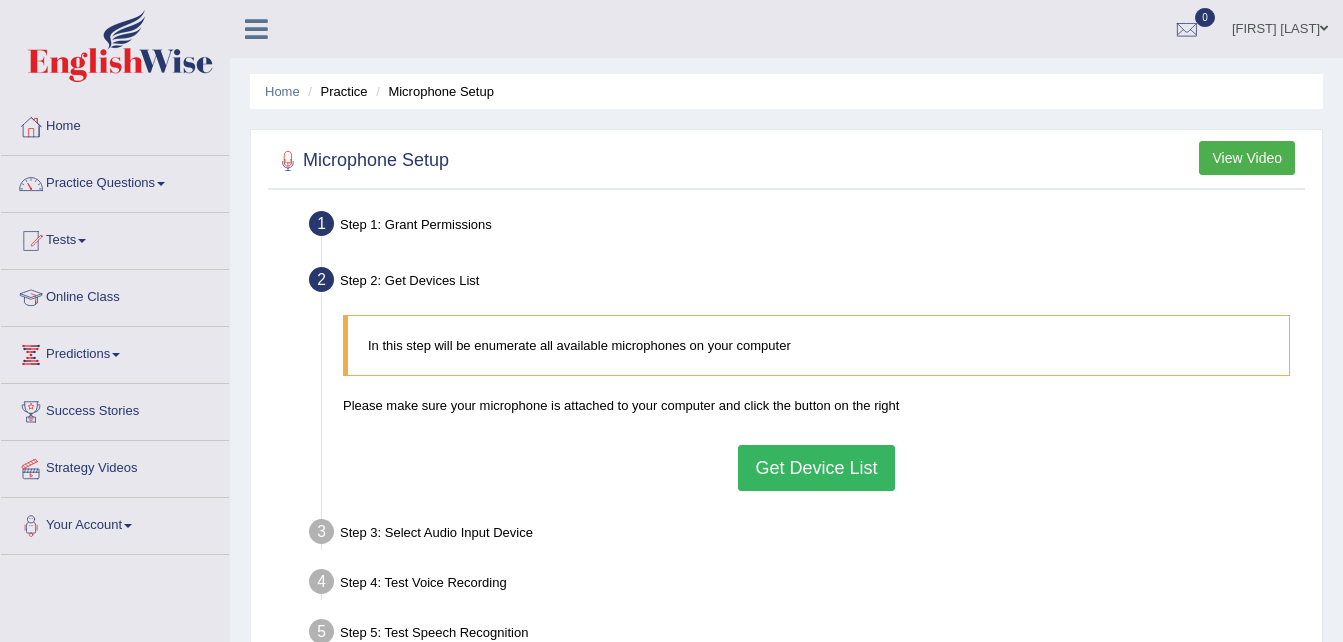 click on "Get Device List" at bounding box center [816, 468] 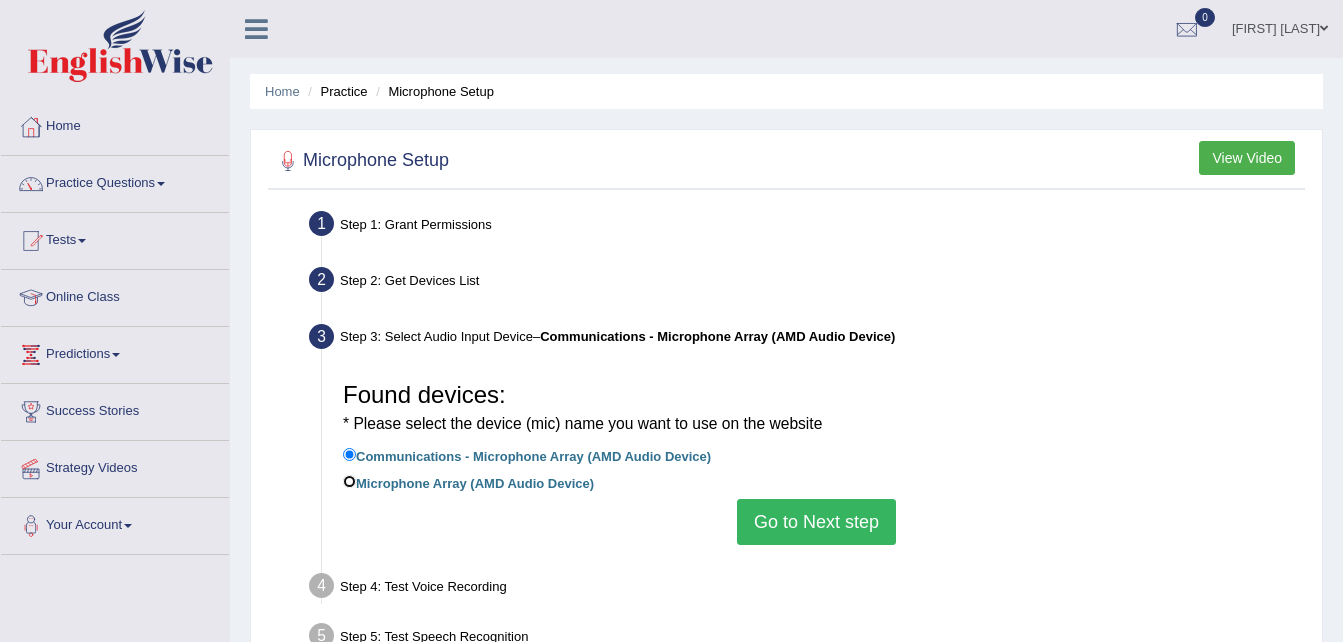 click on "Microphone Array (AMD Audio Device)" at bounding box center [349, 481] 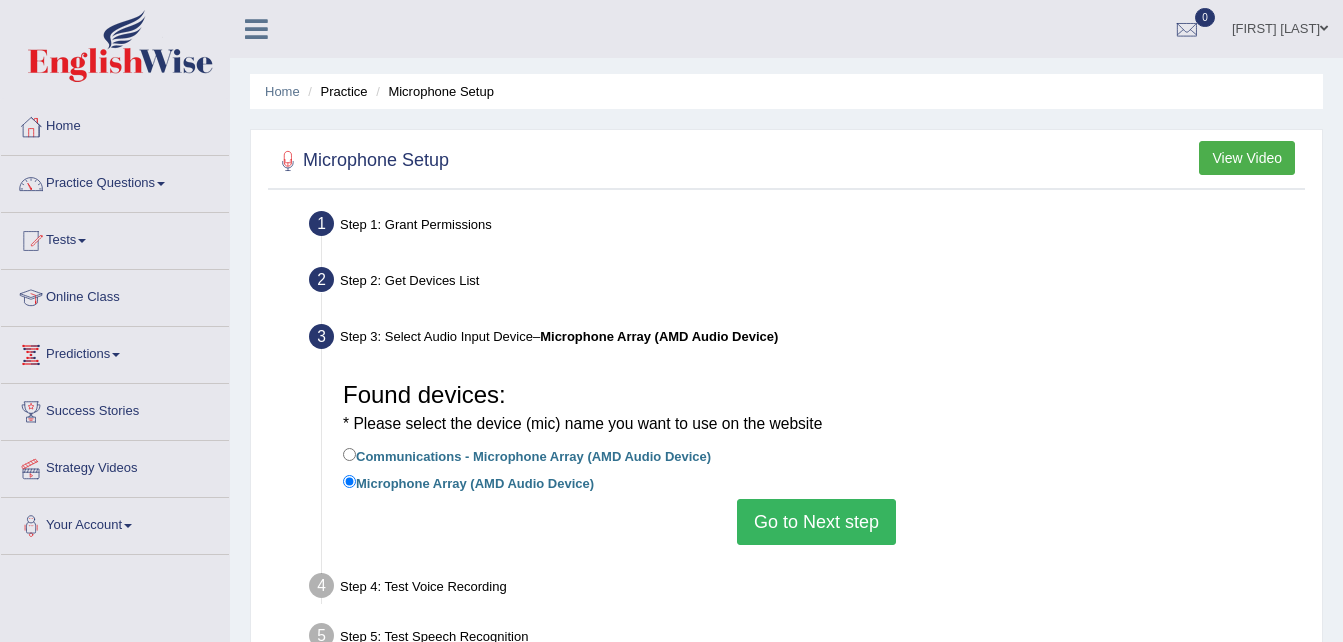 click on "Go to Next step" at bounding box center (816, 522) 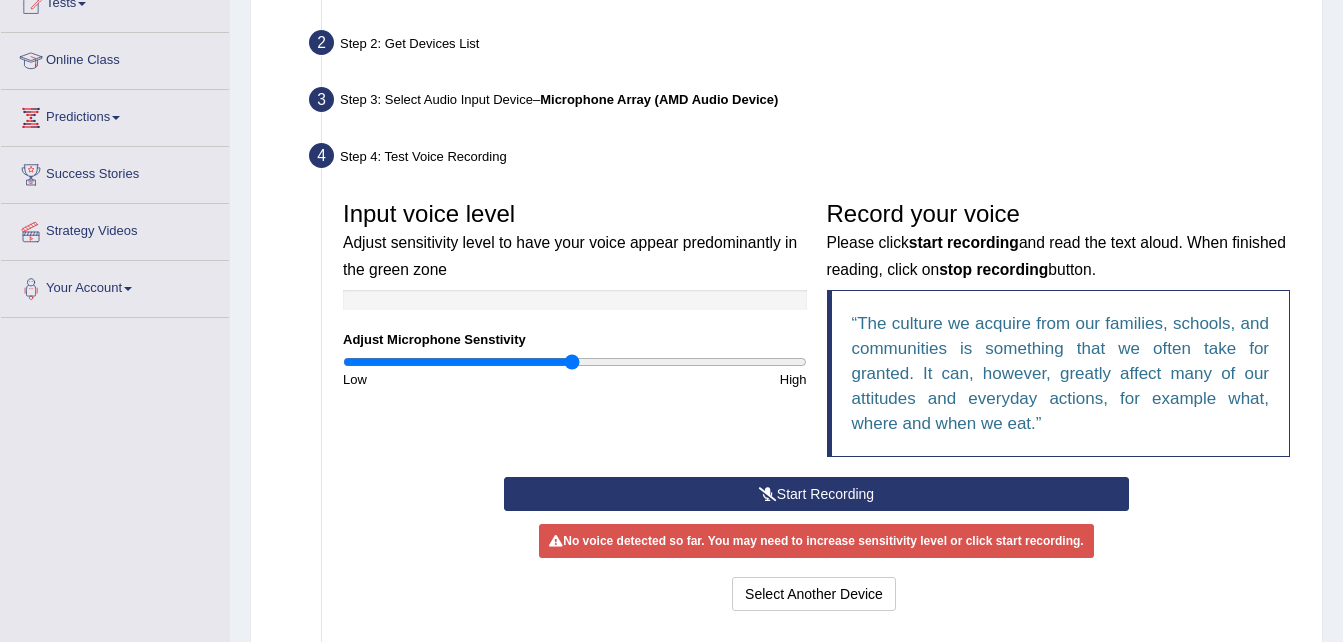 scroll, scrollTop: 430, scrollLeft: 0, axis: vertical 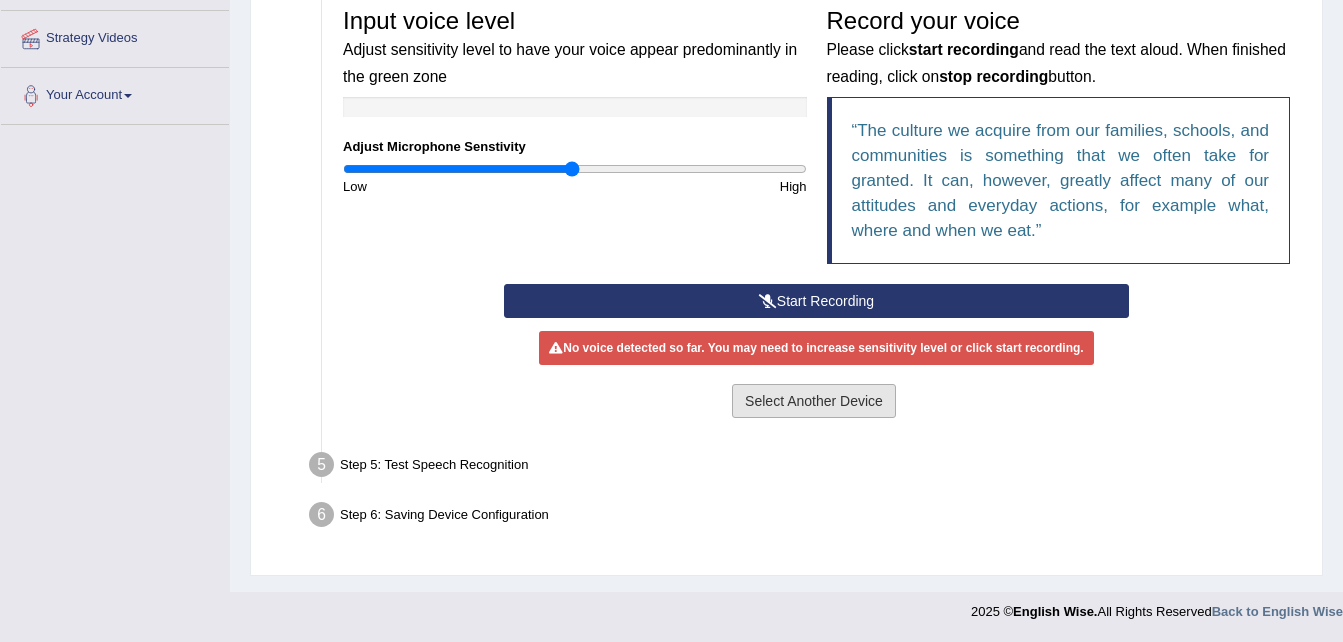 click on "Select Another Device" at bounding box center [814, 401] 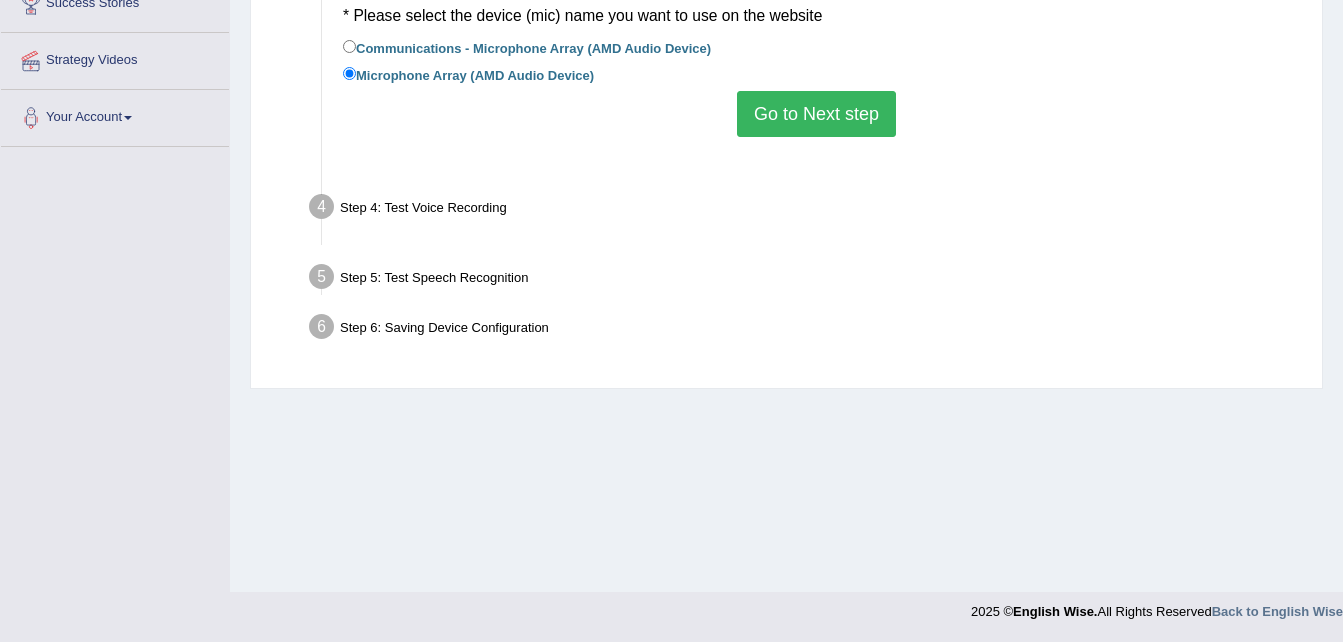 scroll, scrollTop: 408, scrollLeft: 0, axis: vertical 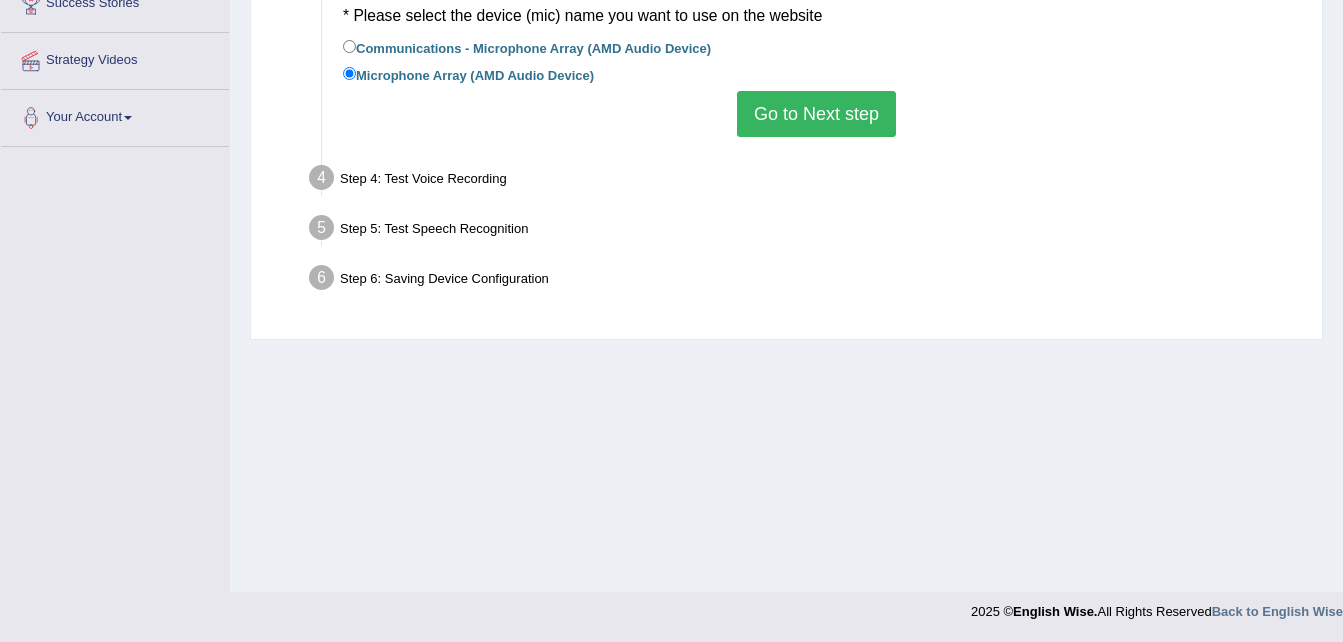 click on "Go to Next step" at bounding box center (816, 114) 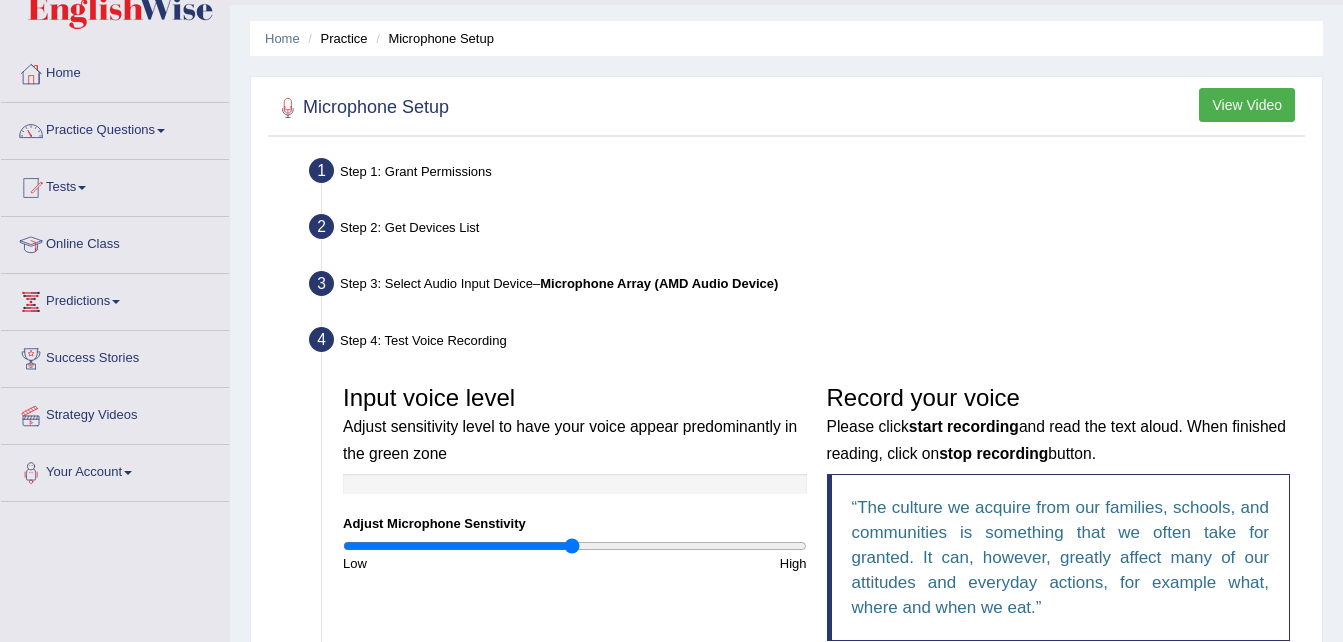 scroll, scrollTop: 8, scrollLeft: 0, axis: vertical 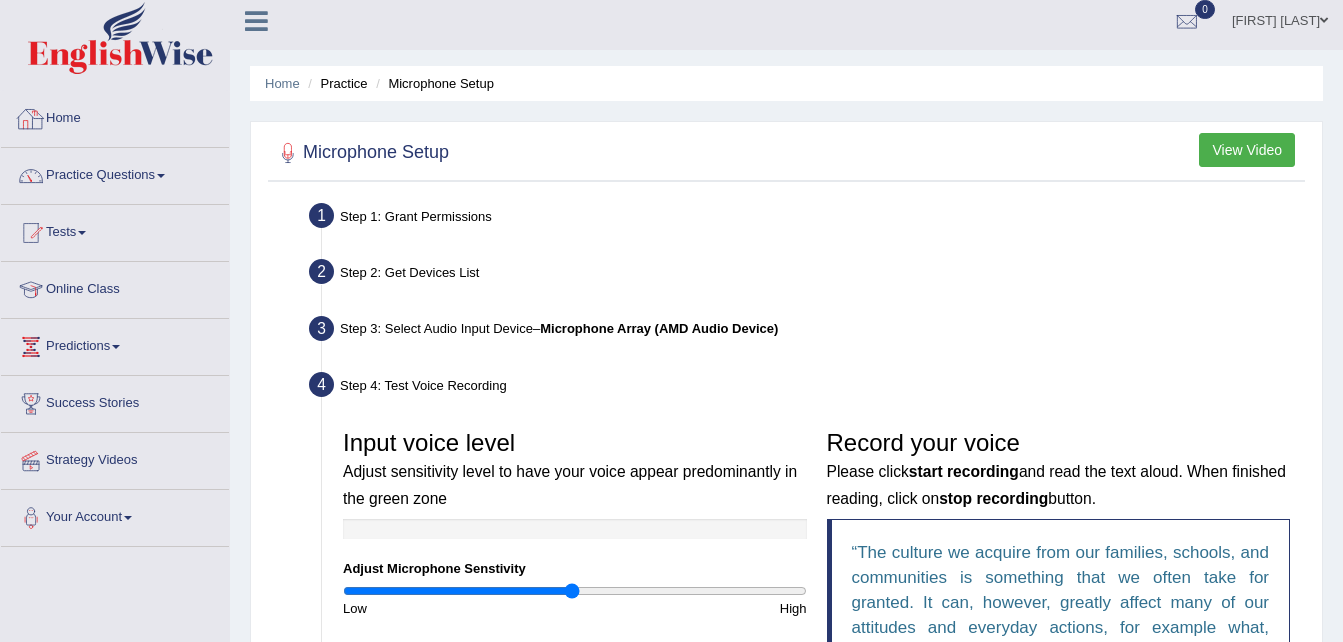 click on "Home" at bounding box center (115, 116) 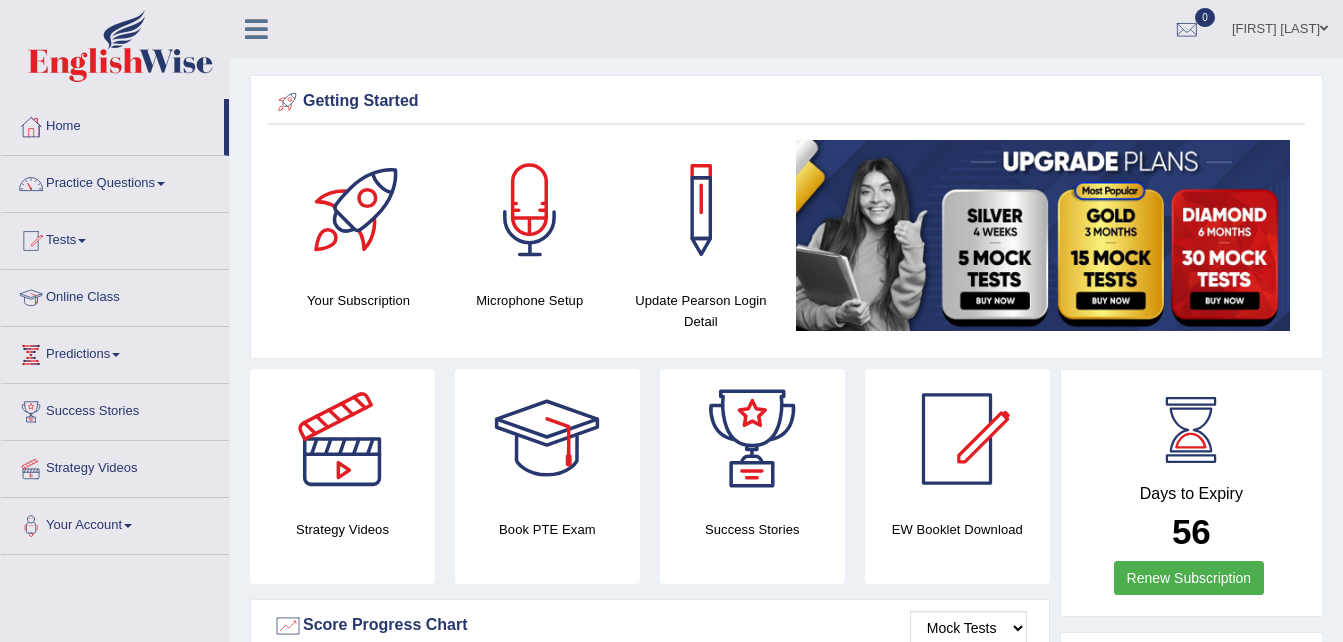 scroll, scrollTop: 0, scrollLeft: 0, axis: both 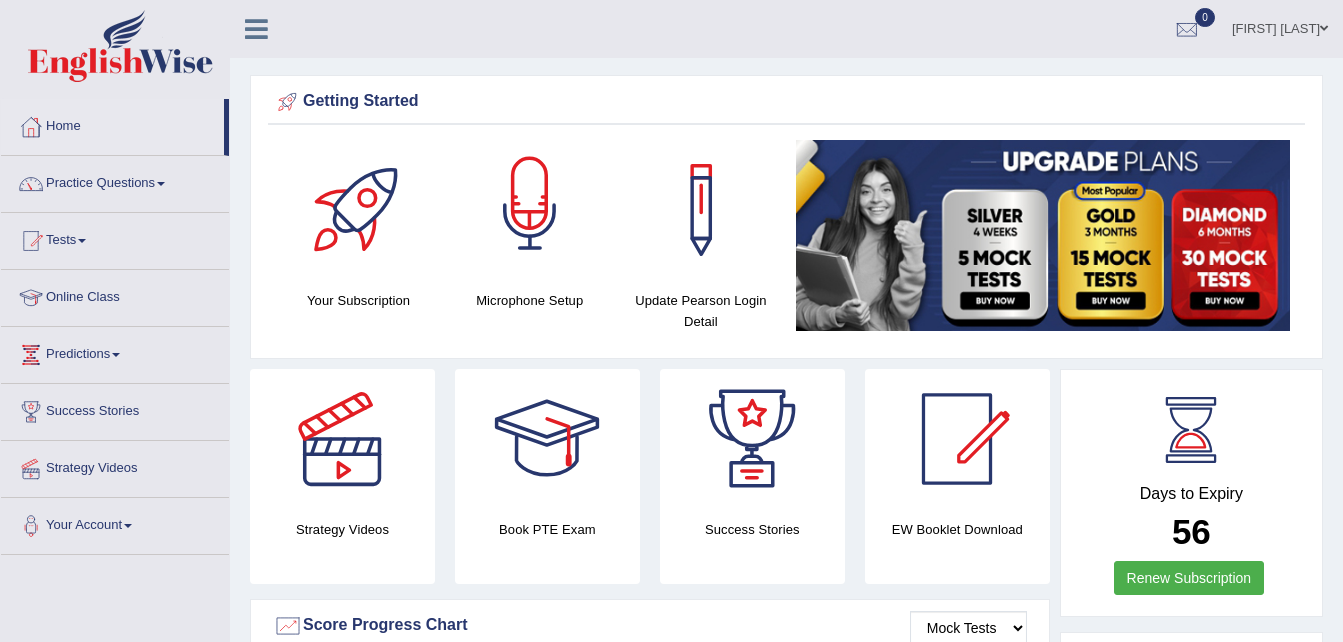 click at bounding box center [530, 210] 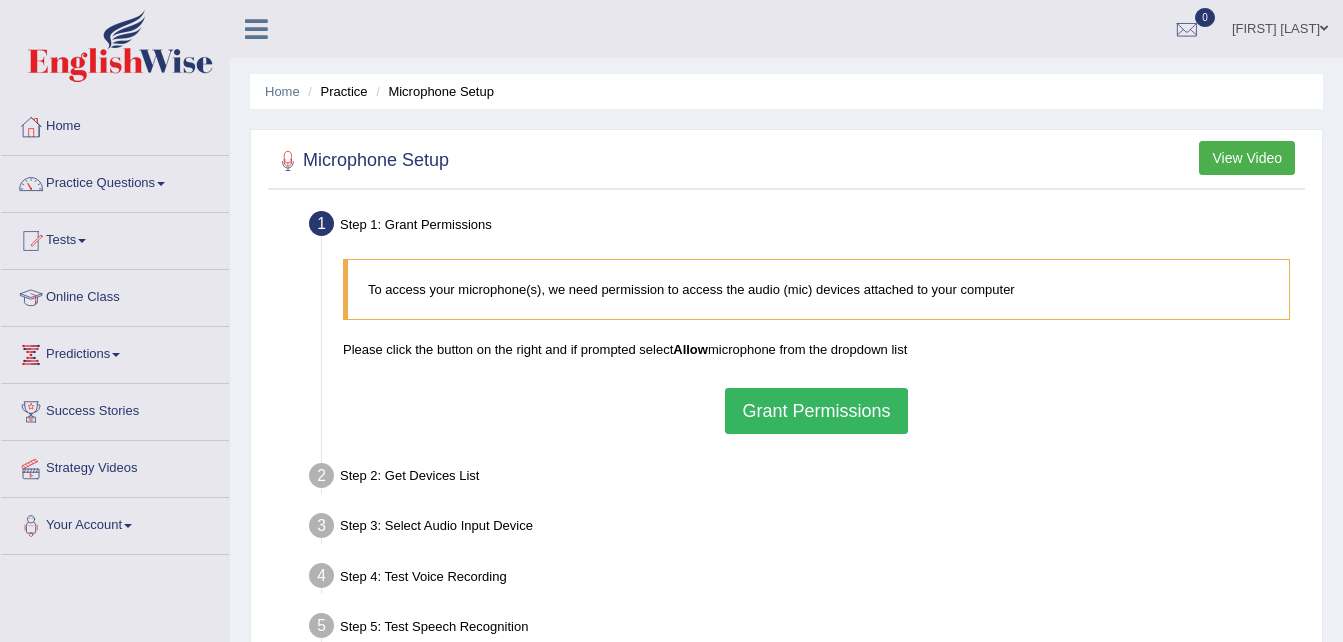 scroll, scrollTop: 0, scrollLeft: 0, axis: both 